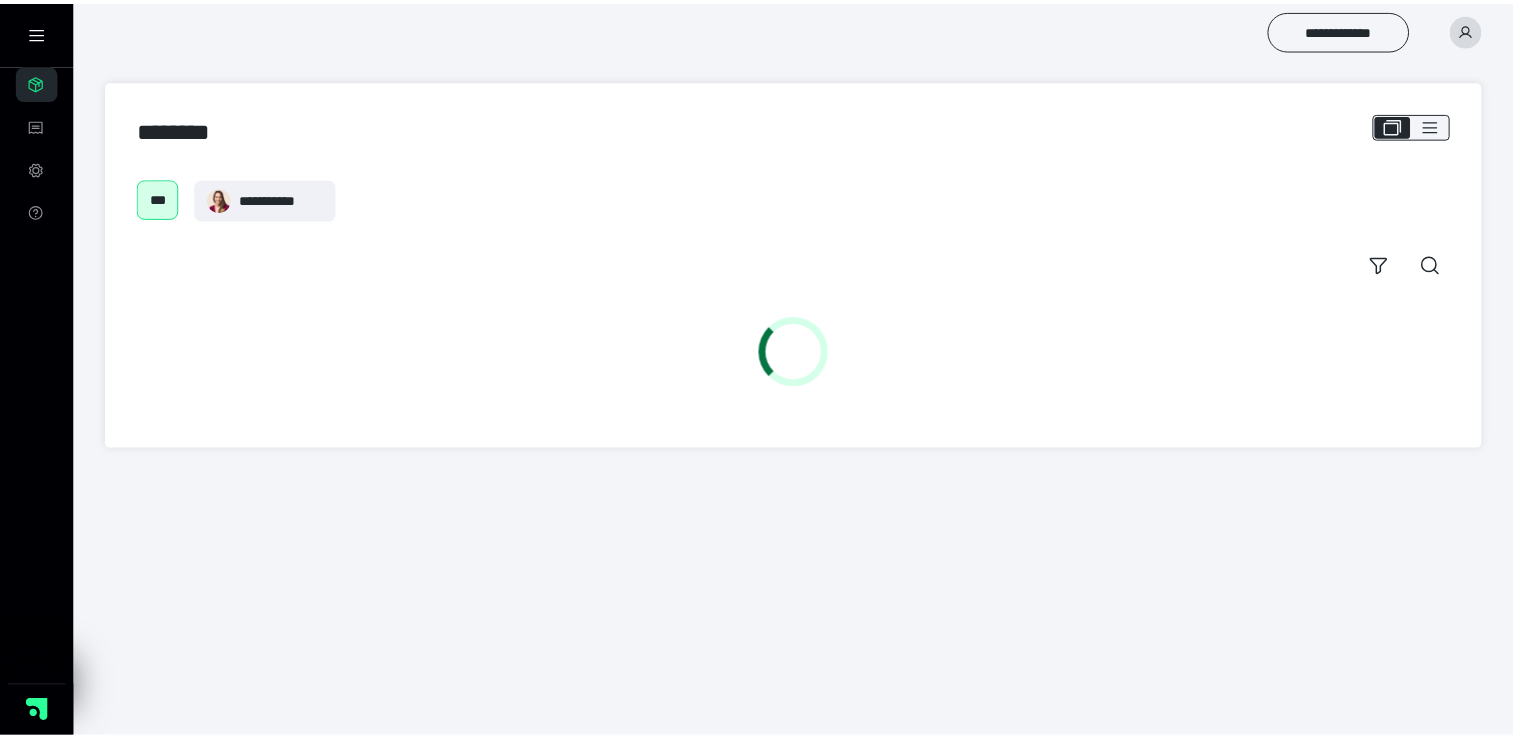 scroll, scrollTop: 0, scrollLeft: 0, axis: both 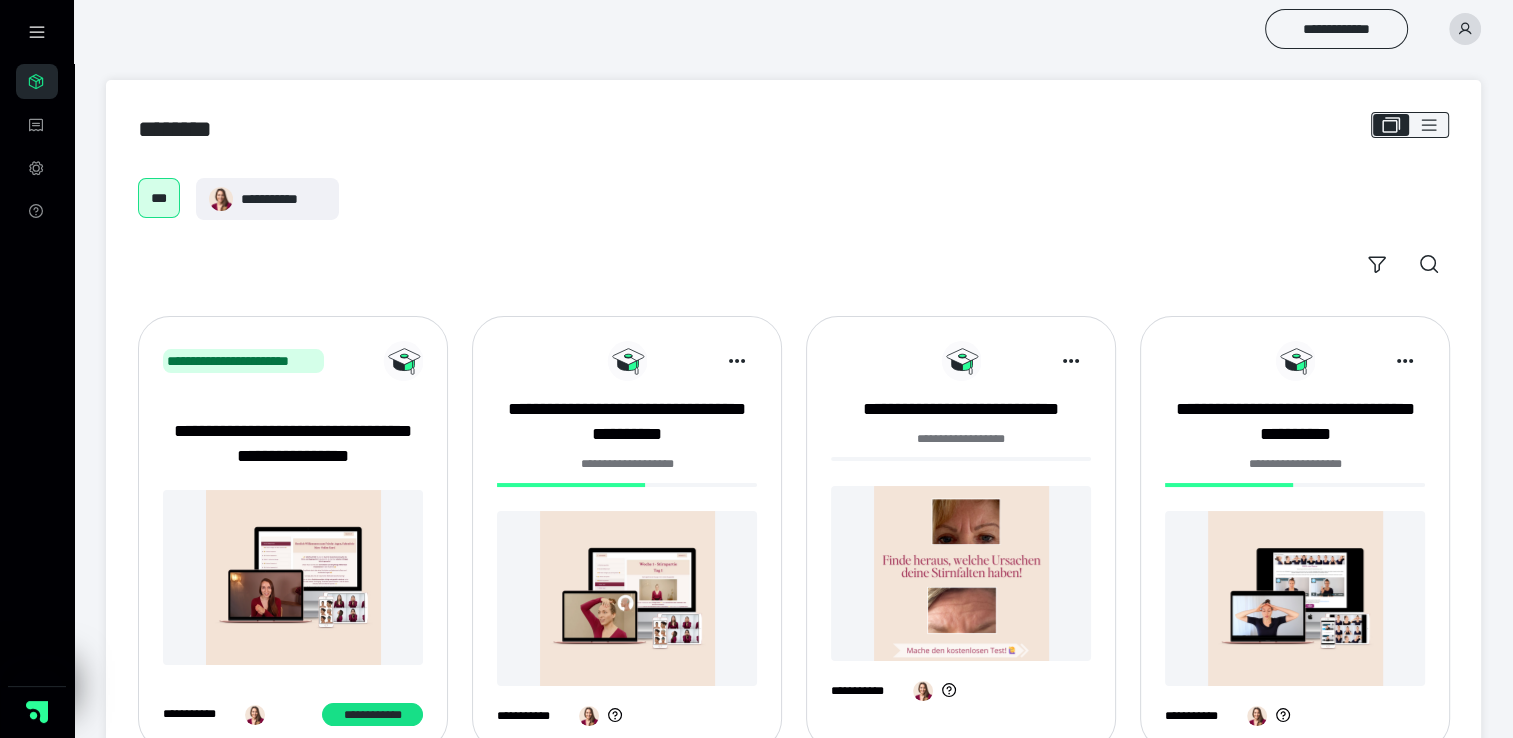 click at bounding box center (627, 598) 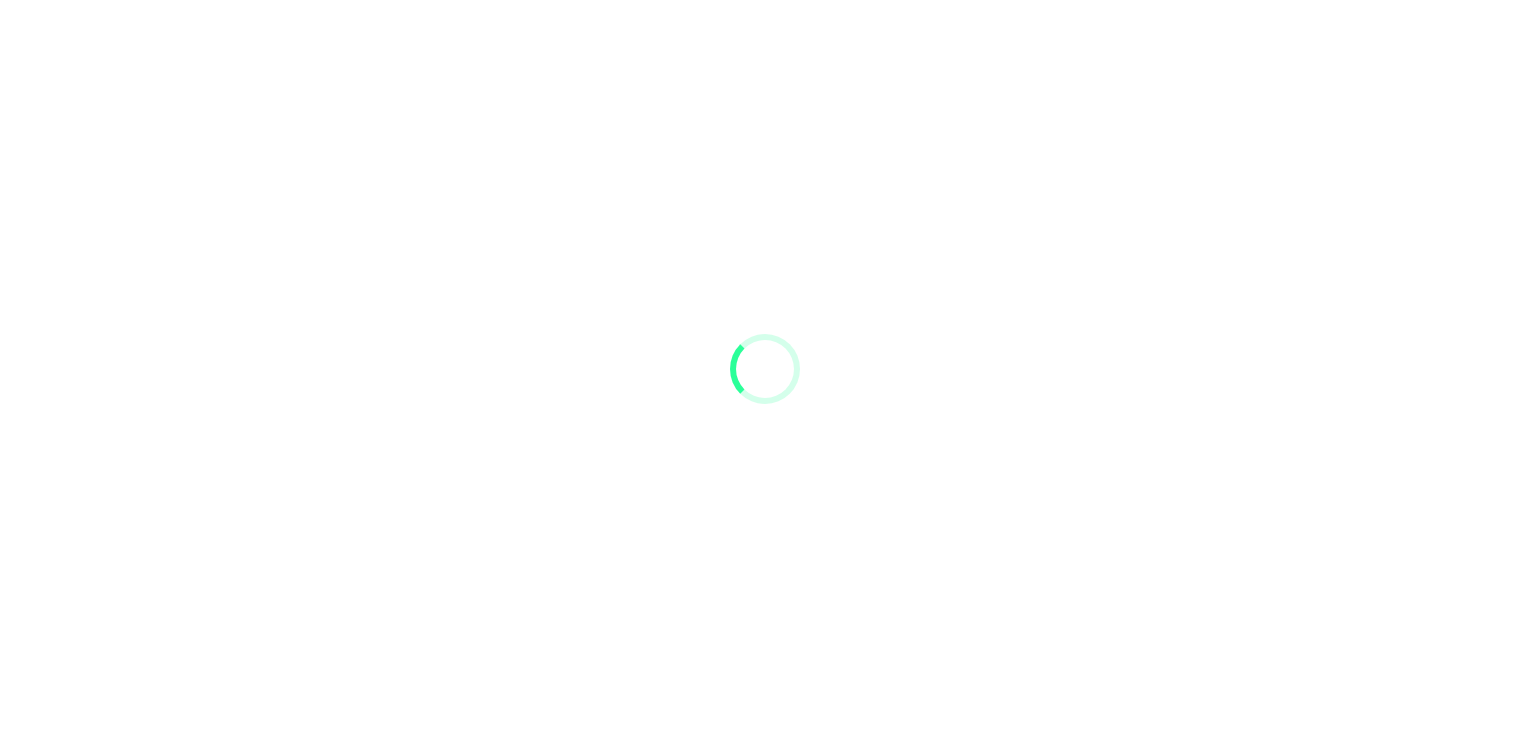 scroll, scrollTop: 0, scrollLeft: 0, axis: both 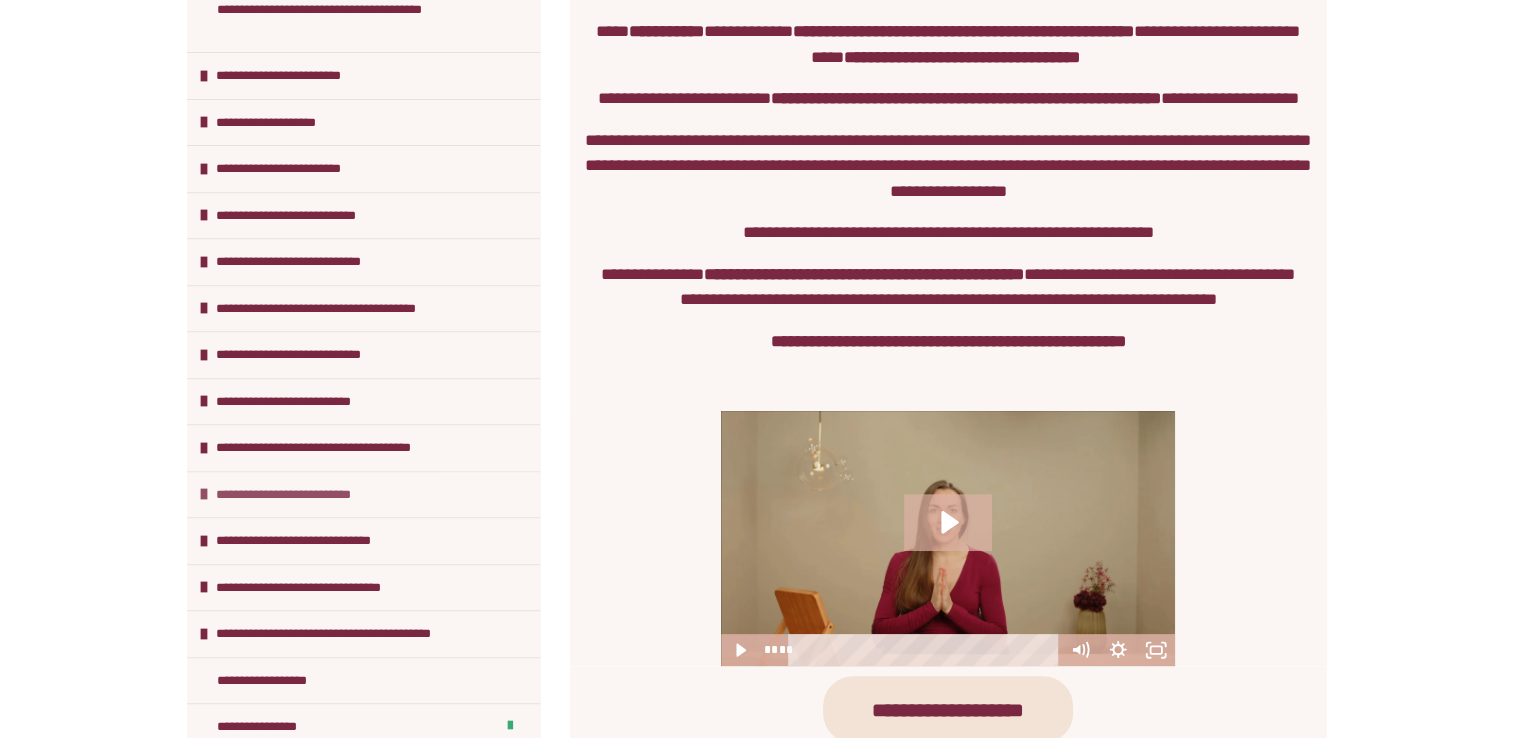 click on "**********" at bounding box center [304, 495] 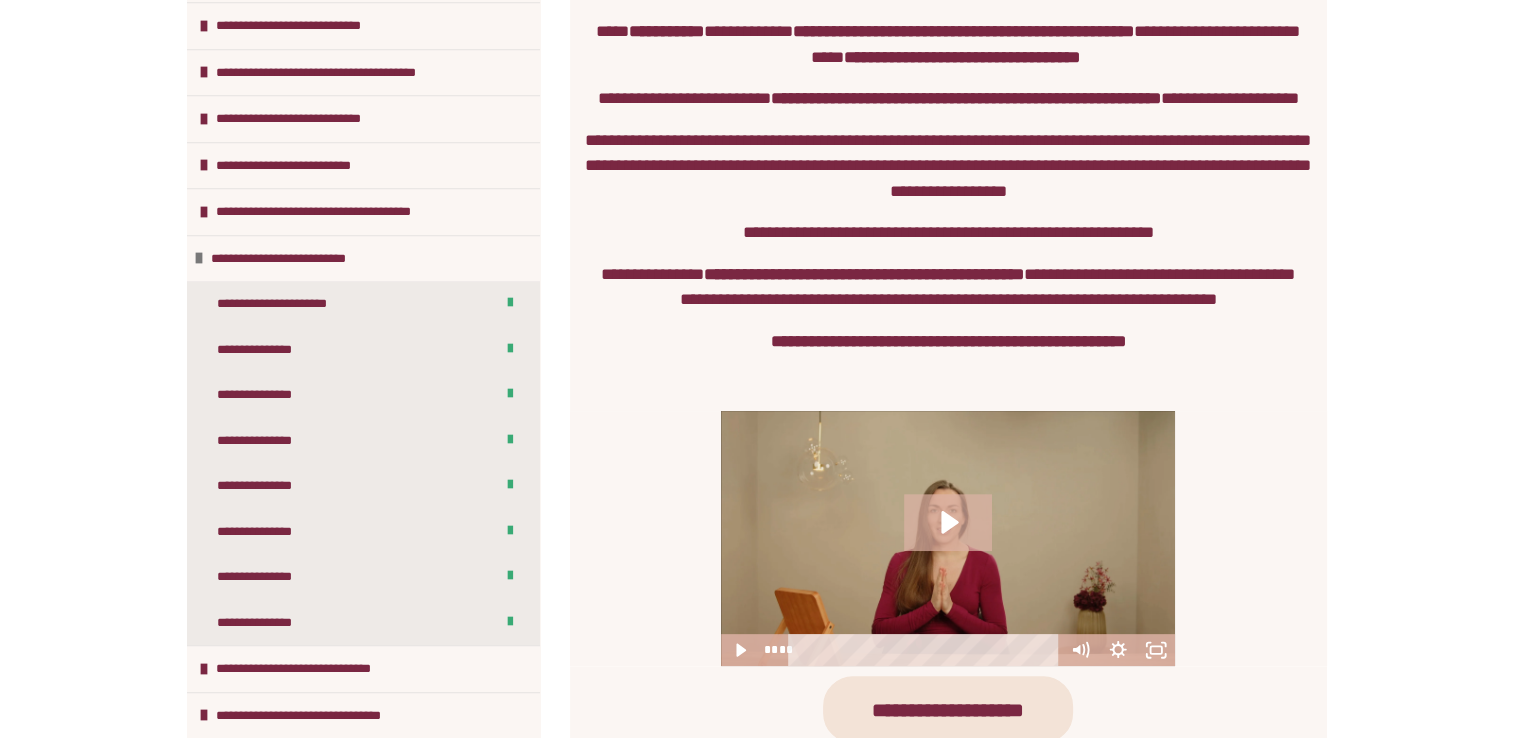scroll, scrollTop: 1052, scrollLeft: 0, axis: vertical 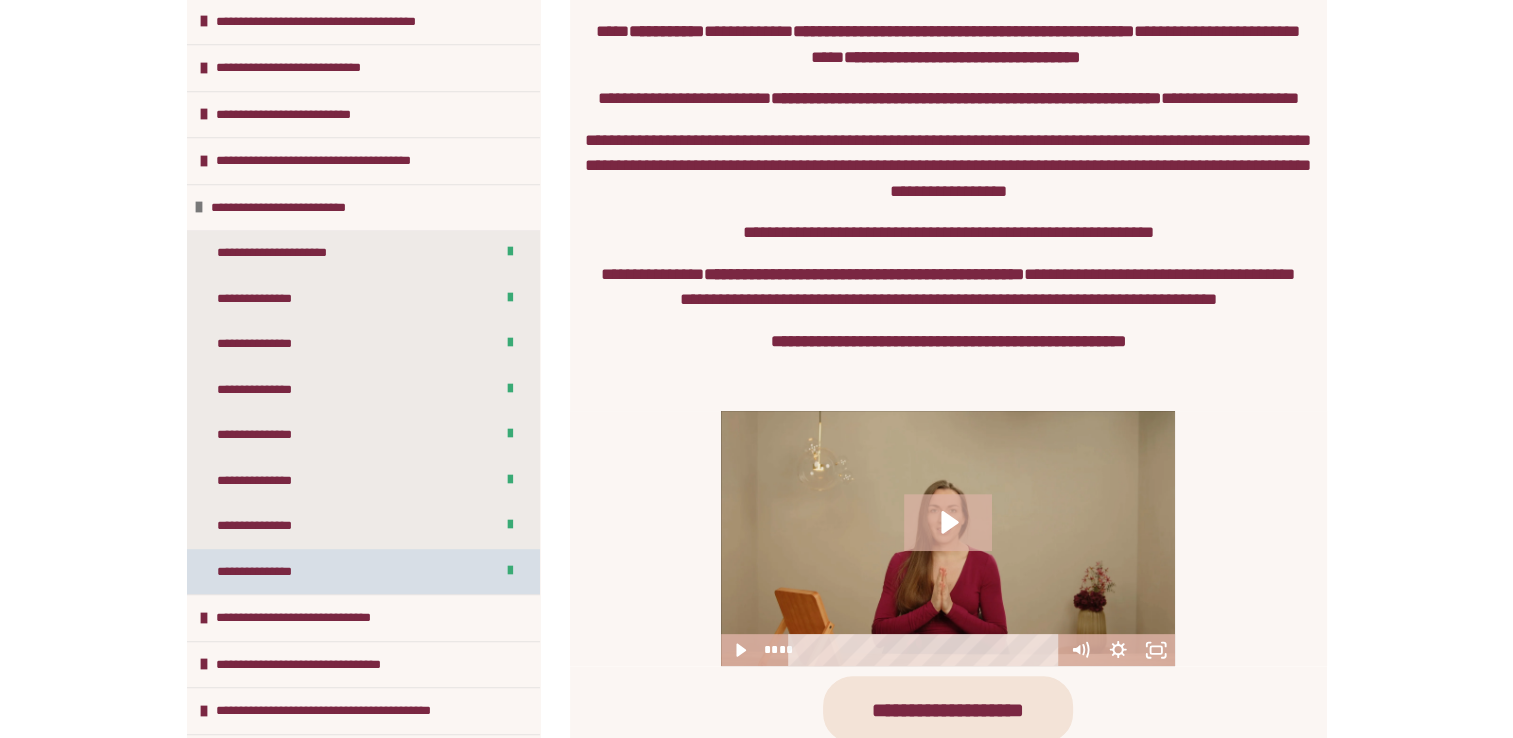 click on "**********" at bounding box center [363, 572] 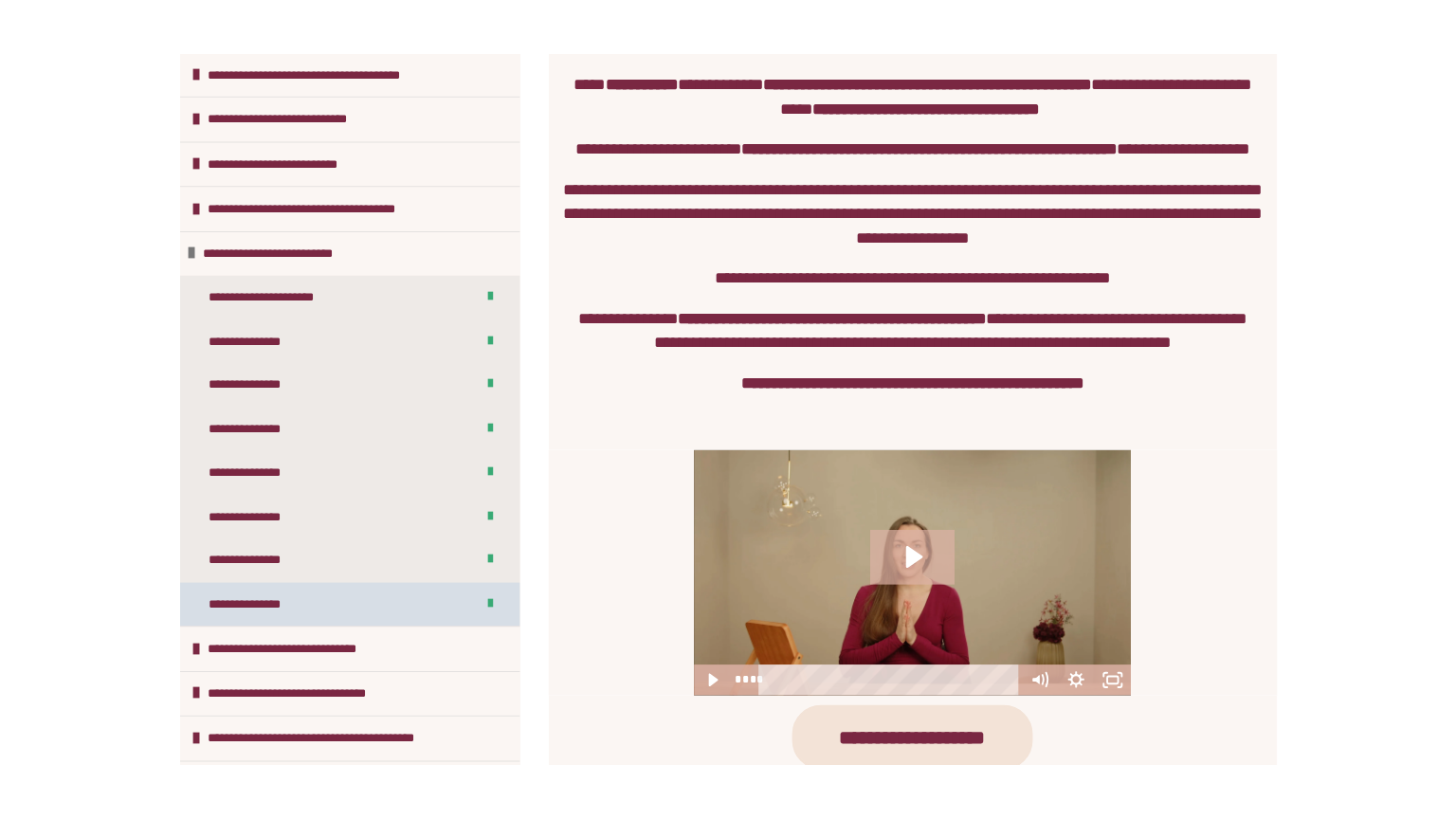 scroll, scrollTop: 292, scrollLeft: 0, axis: vertical 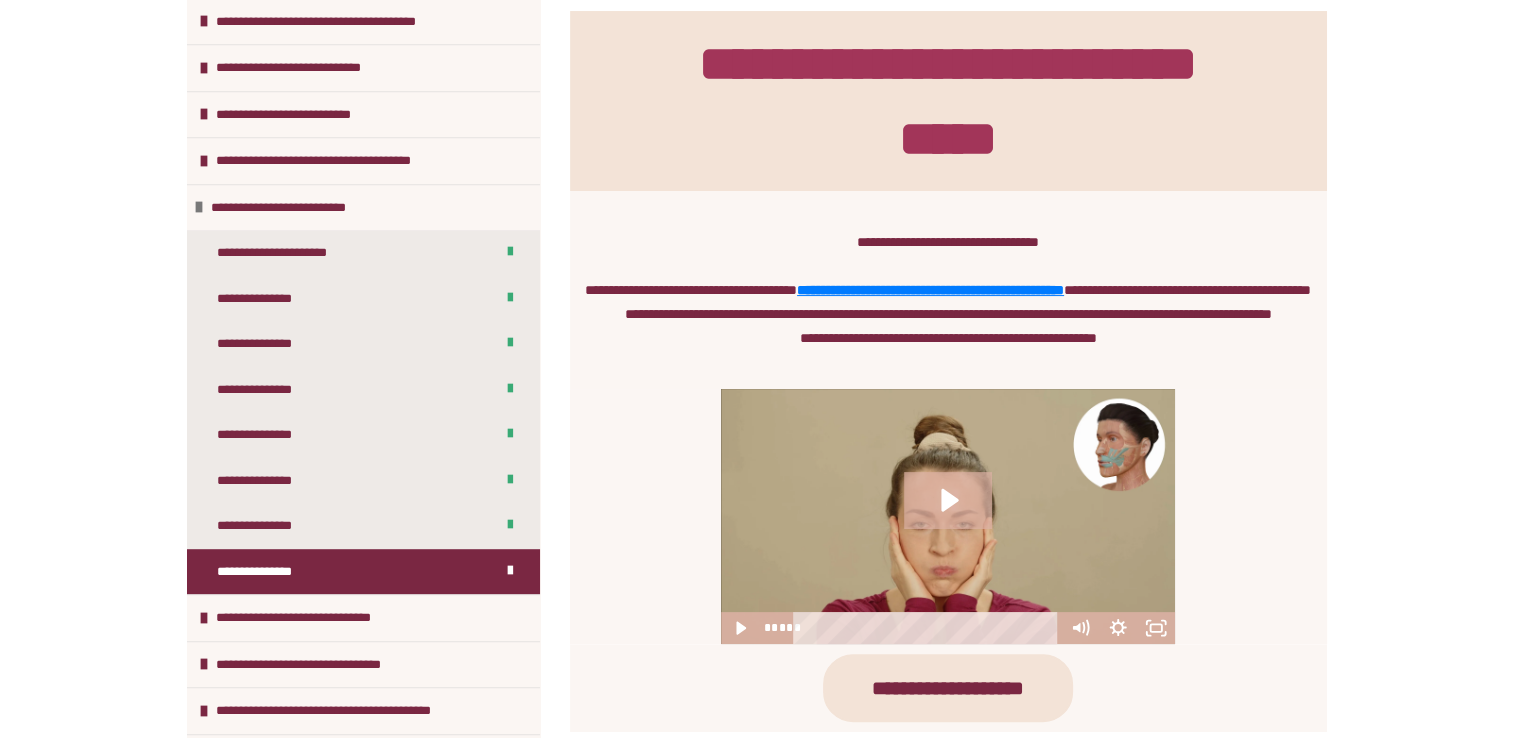 click at bounding box center [948, 516] 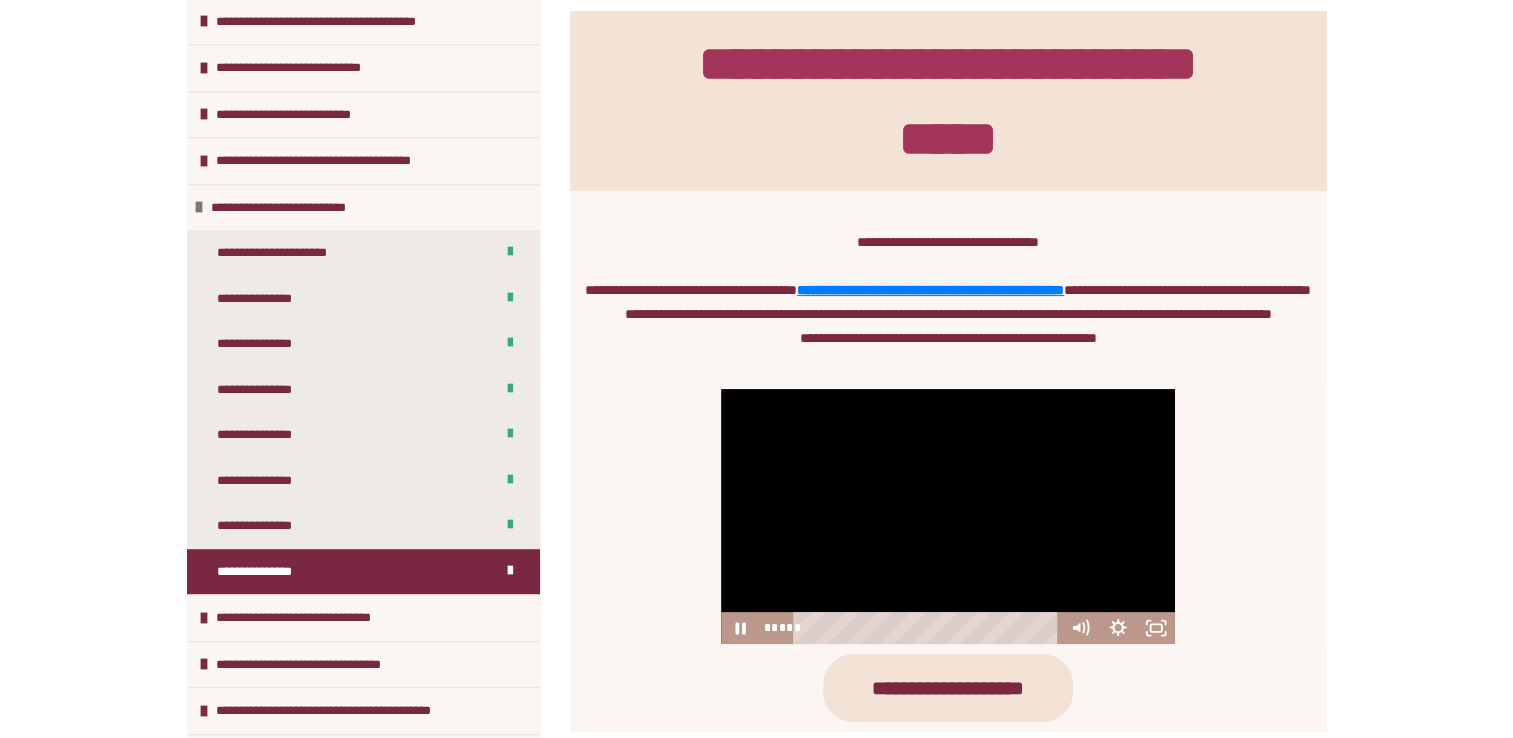 click at bounding box center [948, 516] 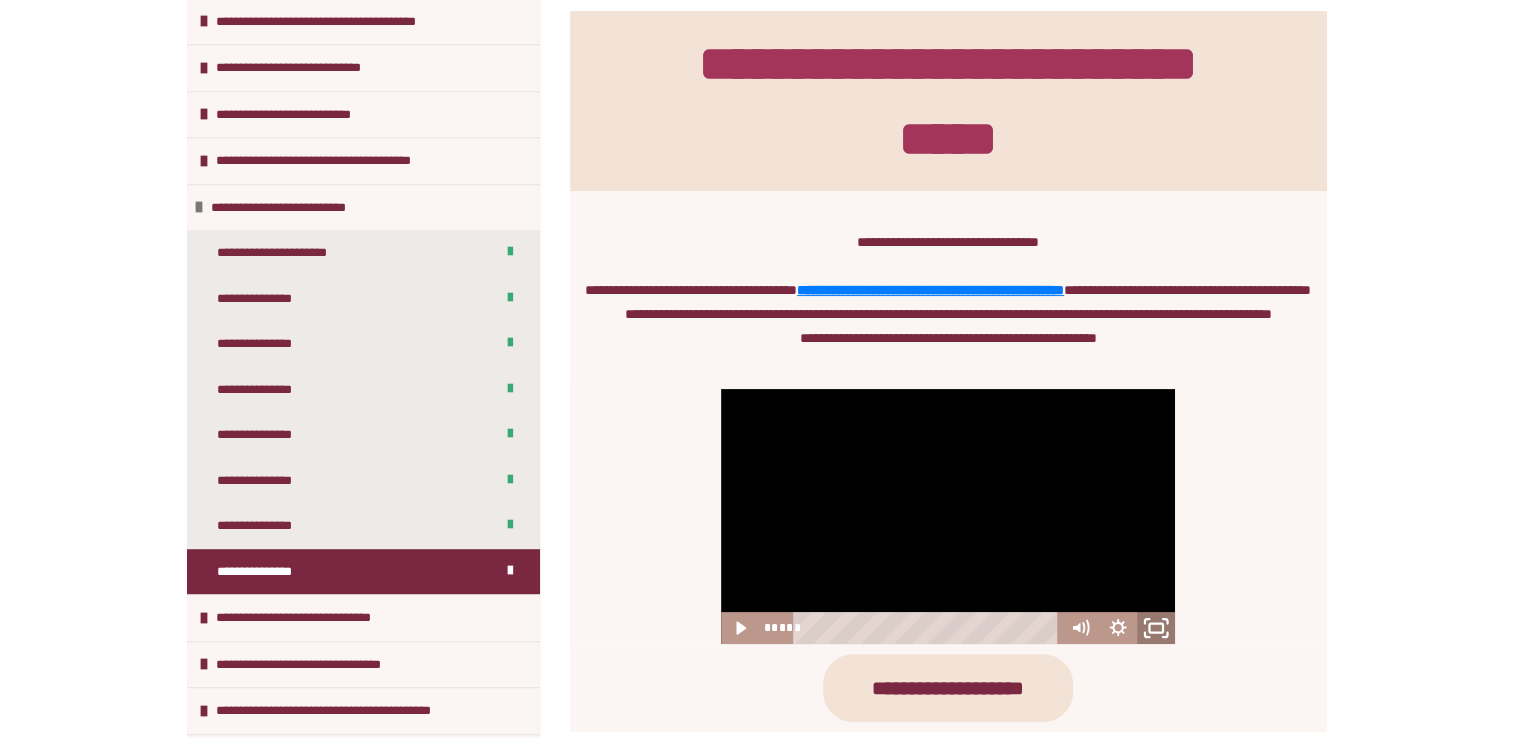 click 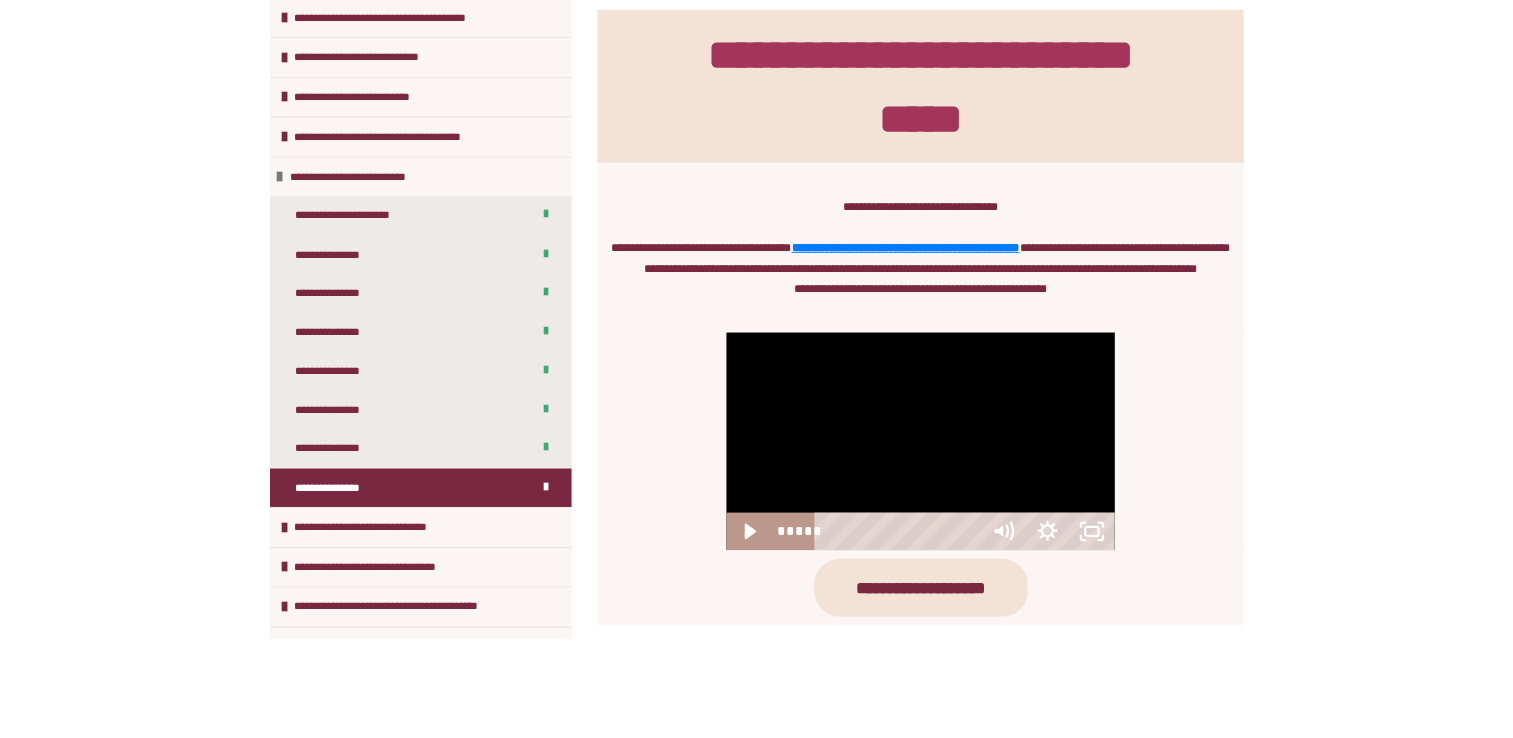 scroll, scrollTop: 1004, scrollLeft: 0, axis: vertical 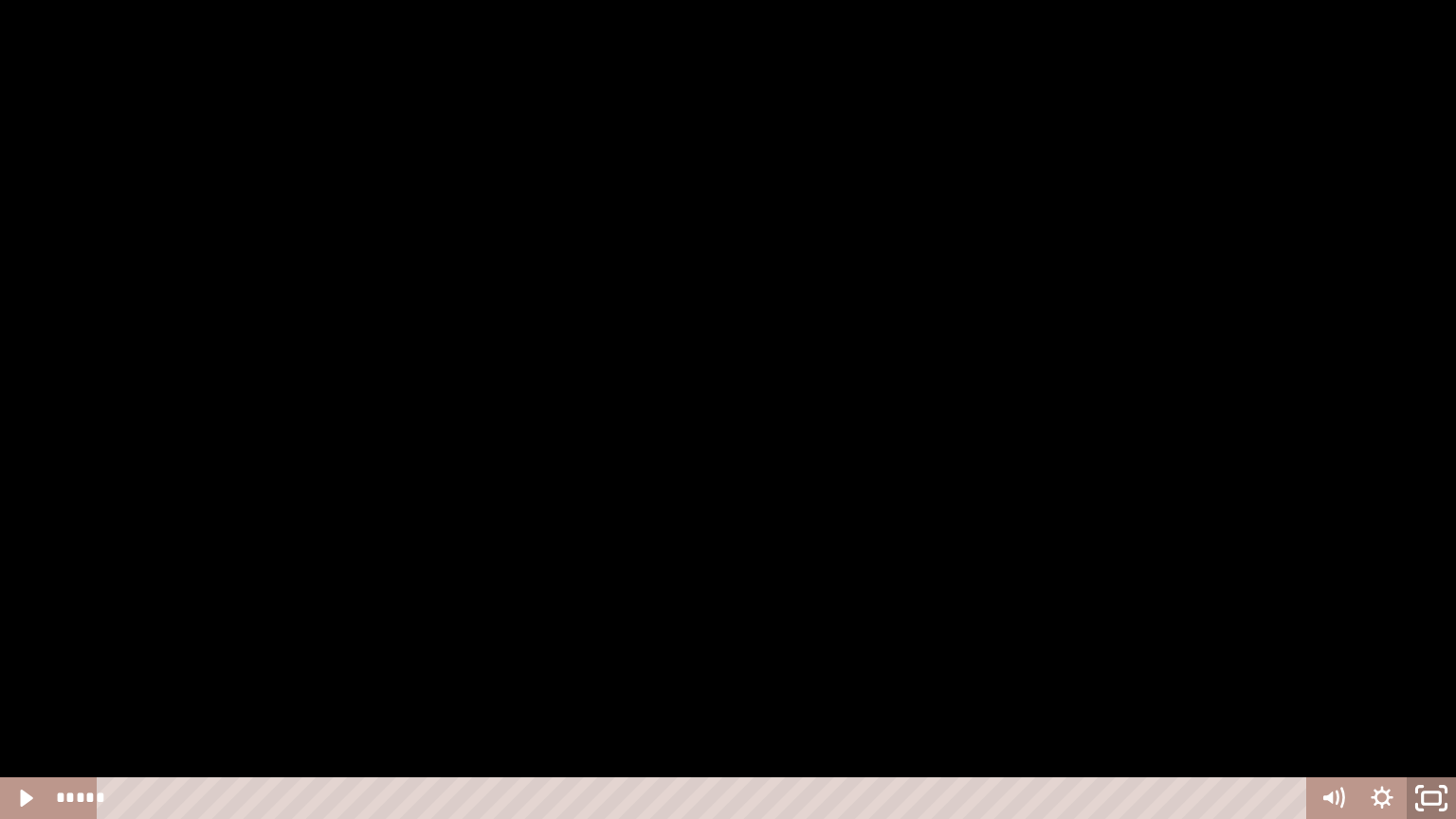 click 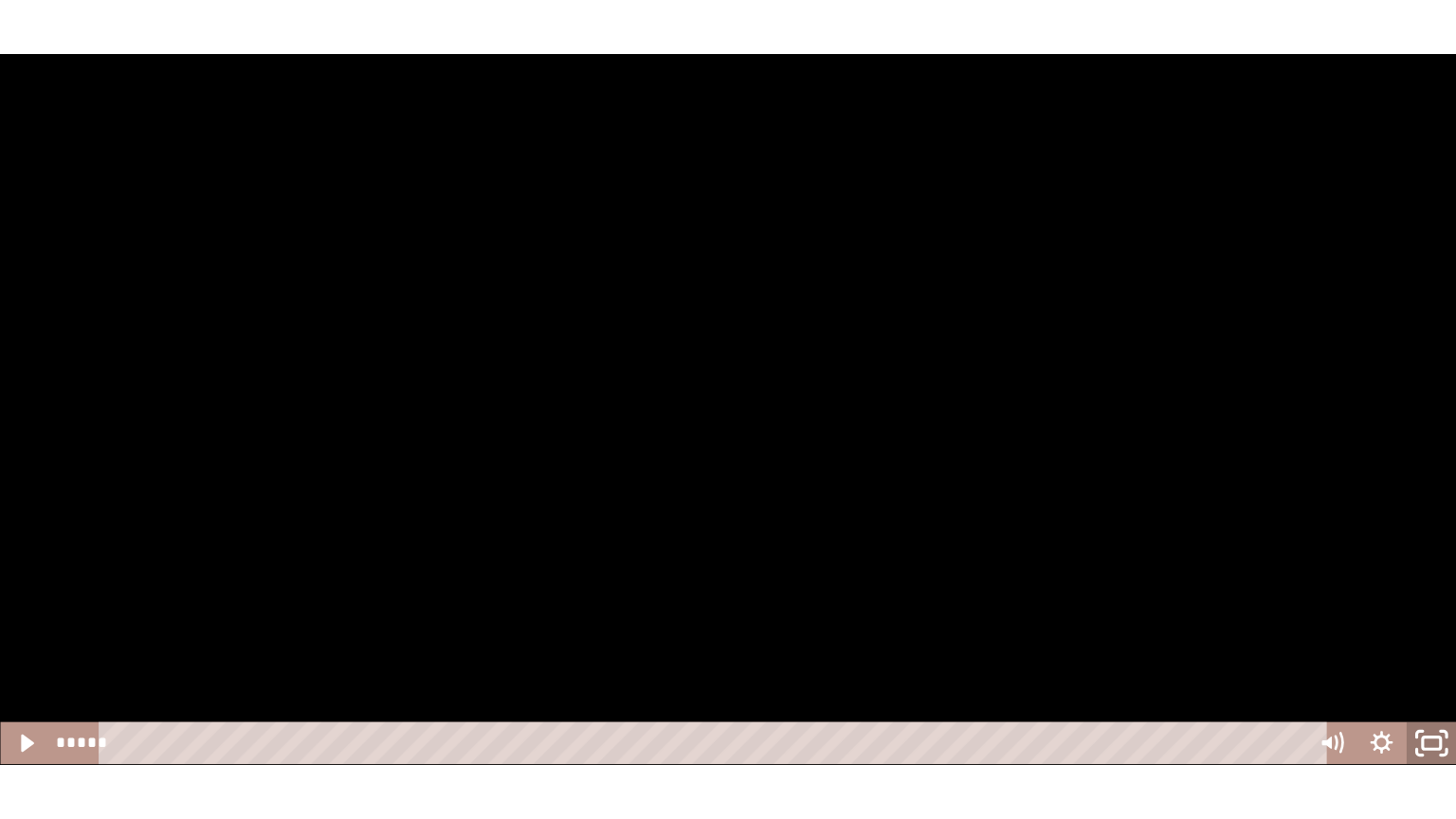 scroll, scrollTop: 997, scrollLeft: 0, axis: vertical 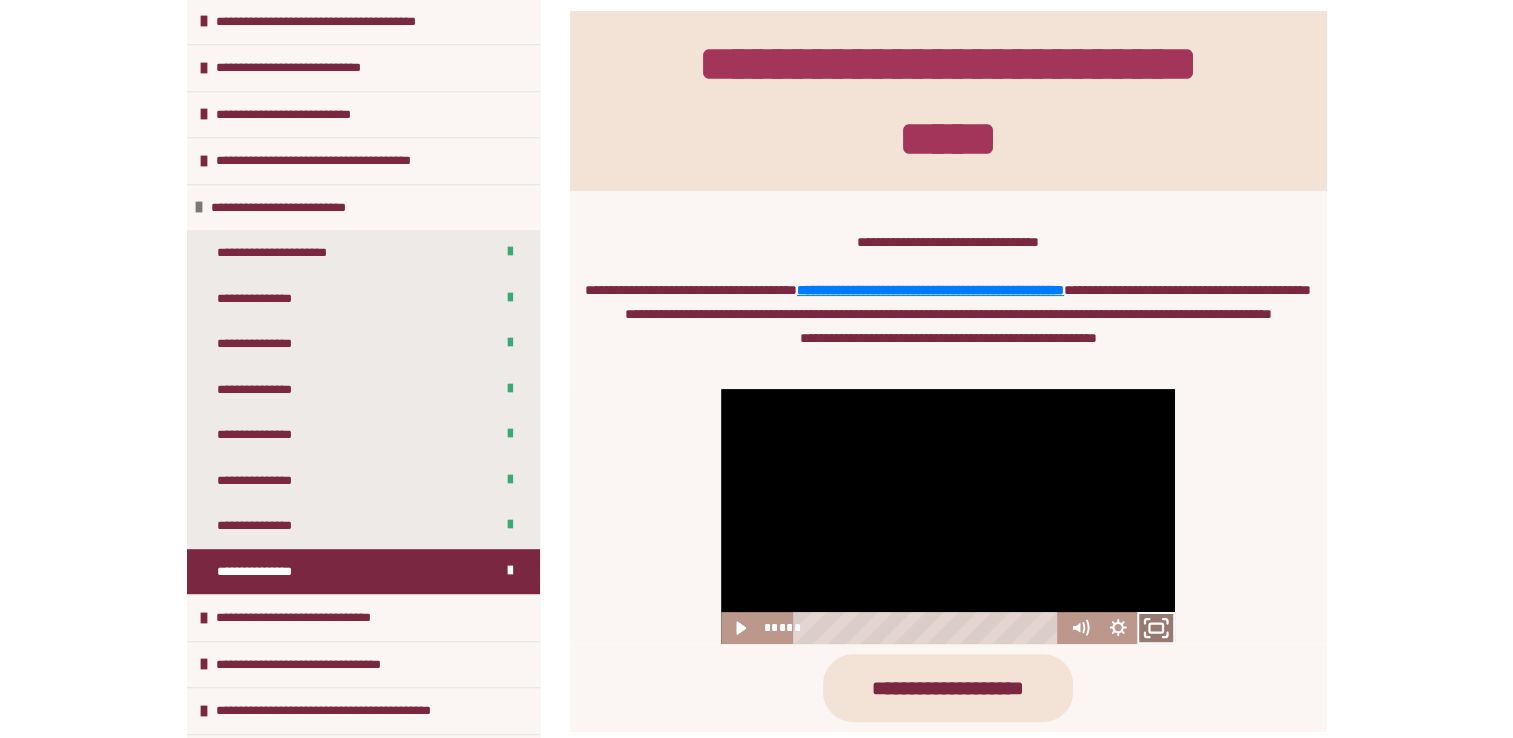 click 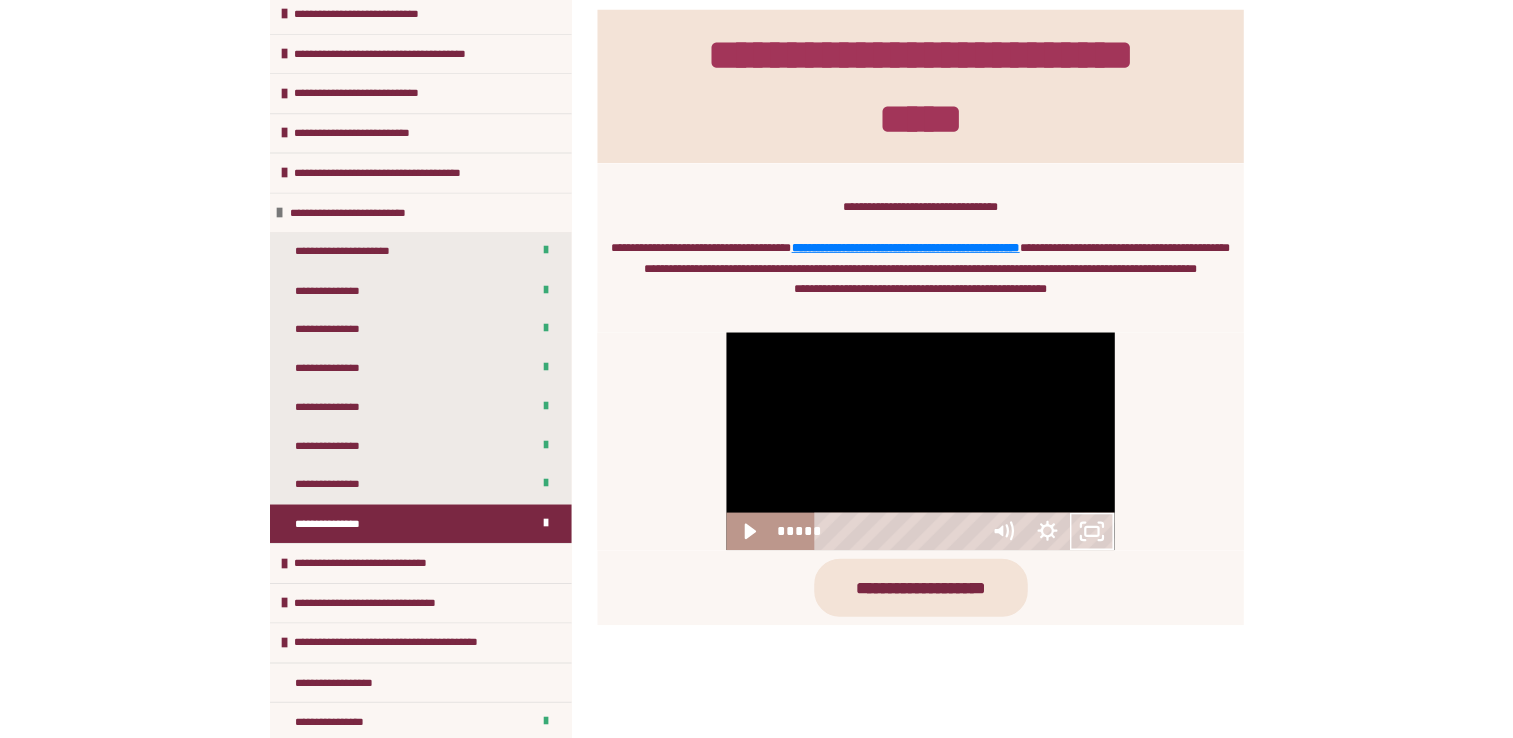 scroll, scrollTop: 1004, scrollLeft: 0, axis: vertical 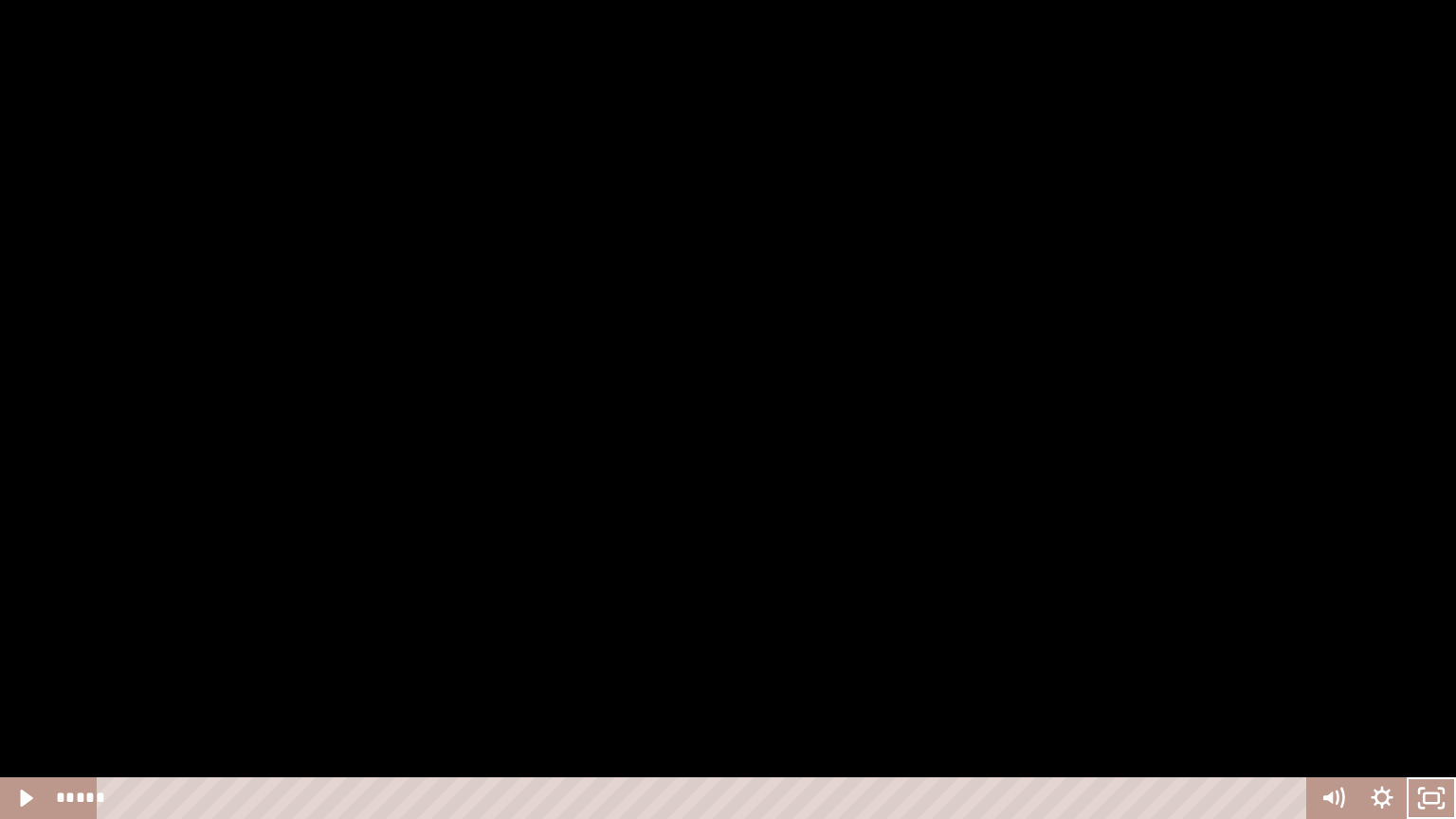 click at bounding box center (728, 410) 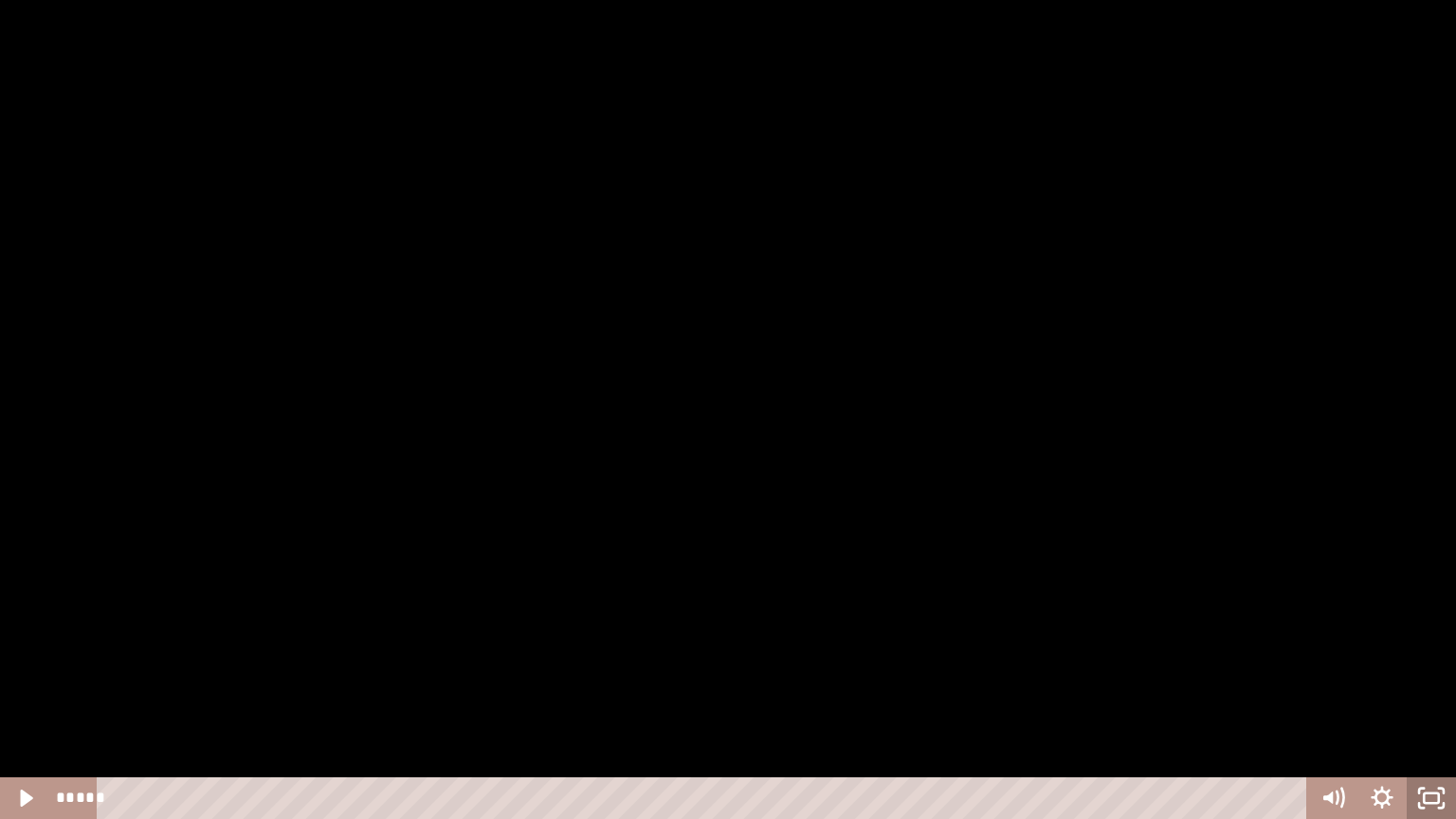 click 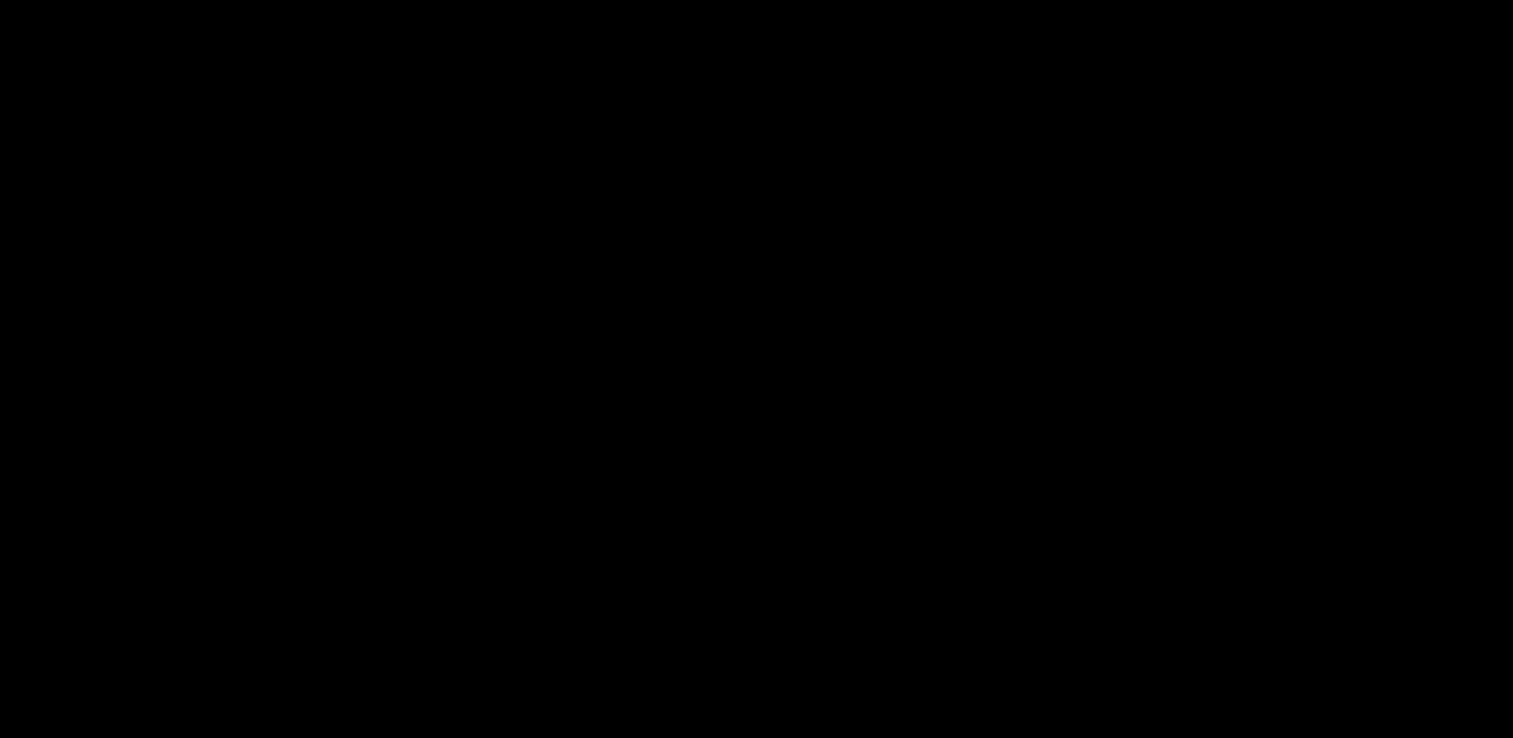 scroll, scrollTop: 1052, scrollLeft: 0, axis: vertical 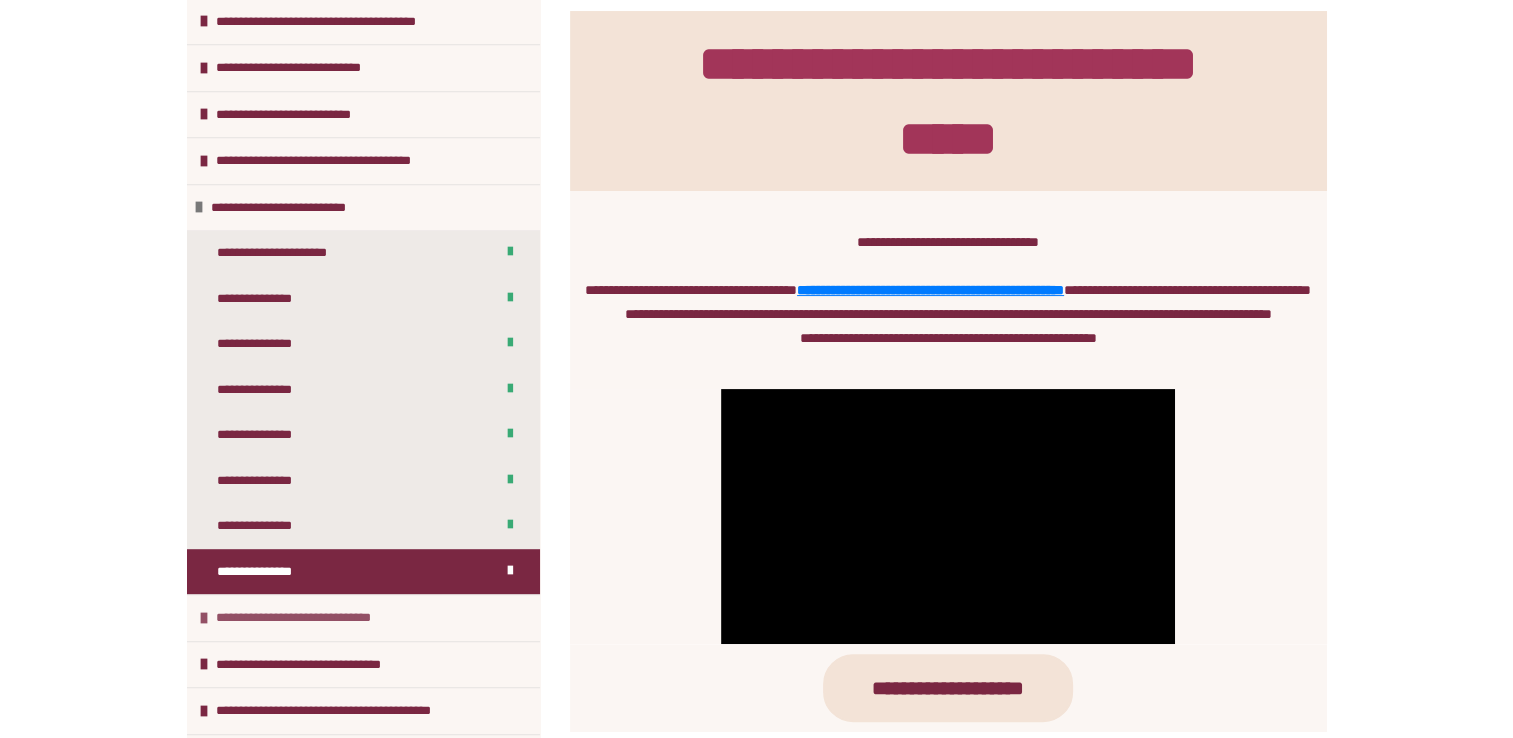 click on "**********" at bounding box center (319, 618) 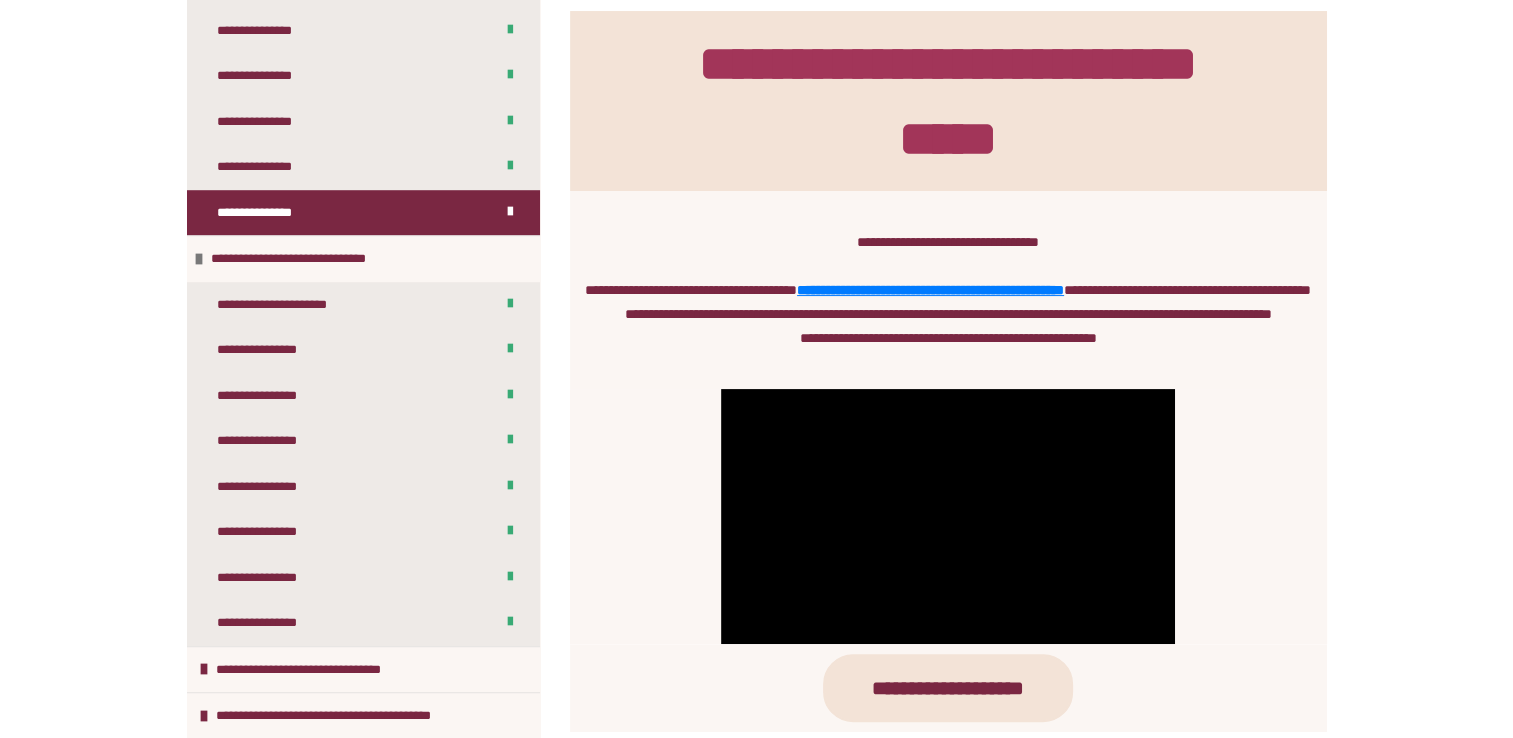 scroll, scrollTop: 1418, scrollLeft: 0, axis: vertical 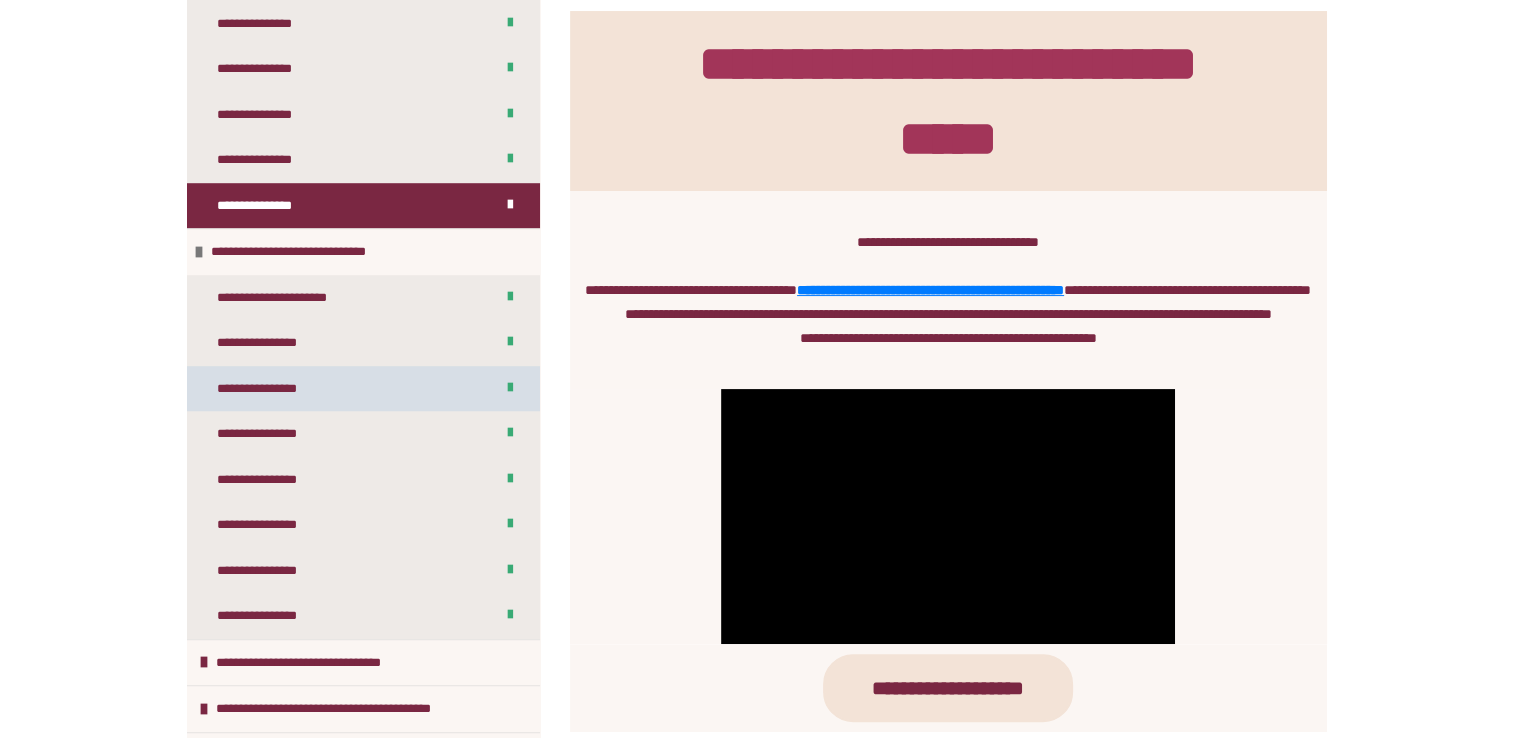 click on "**********" at bounding box center [268, 389] 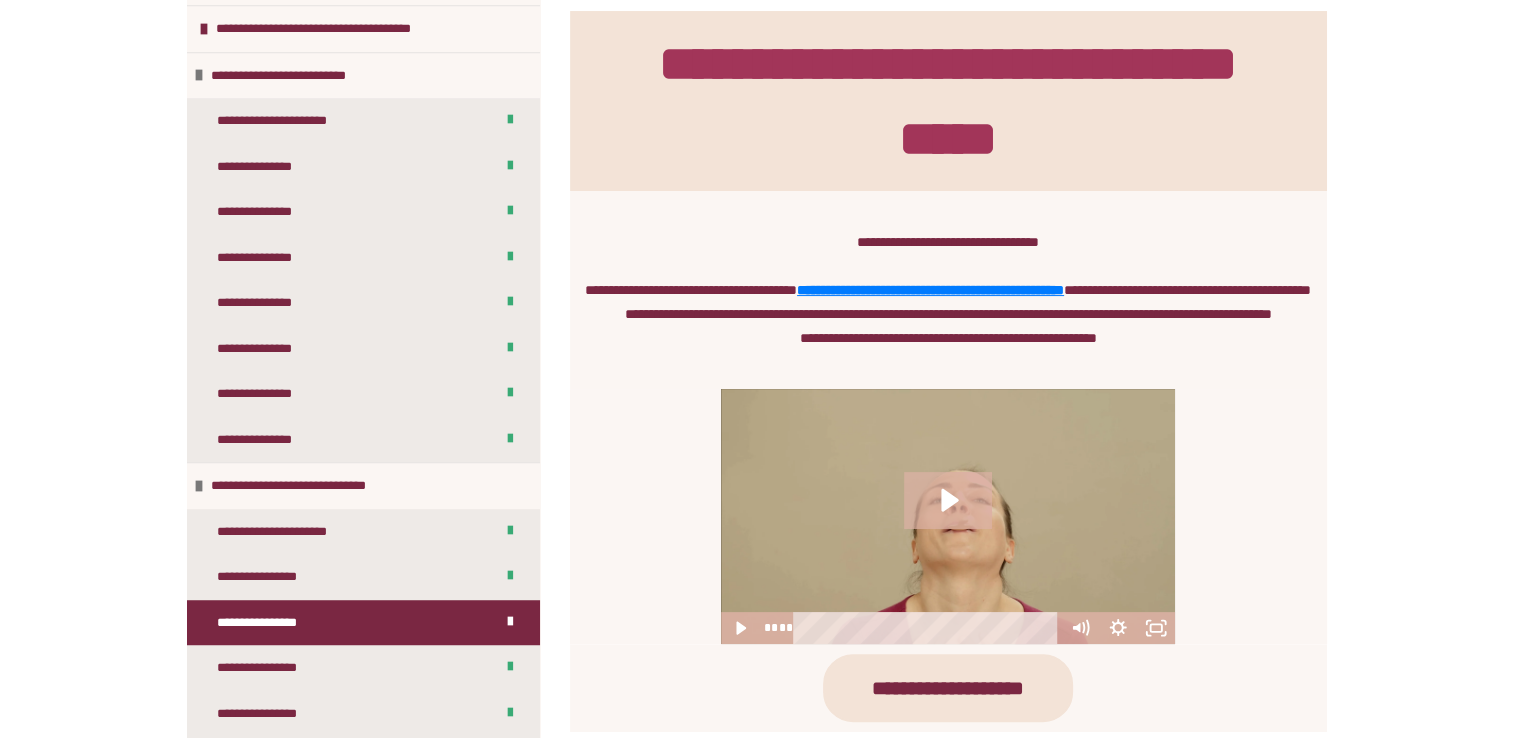 scroll, scrollTop: 1186, scrollLeft: 0, axis: vertical 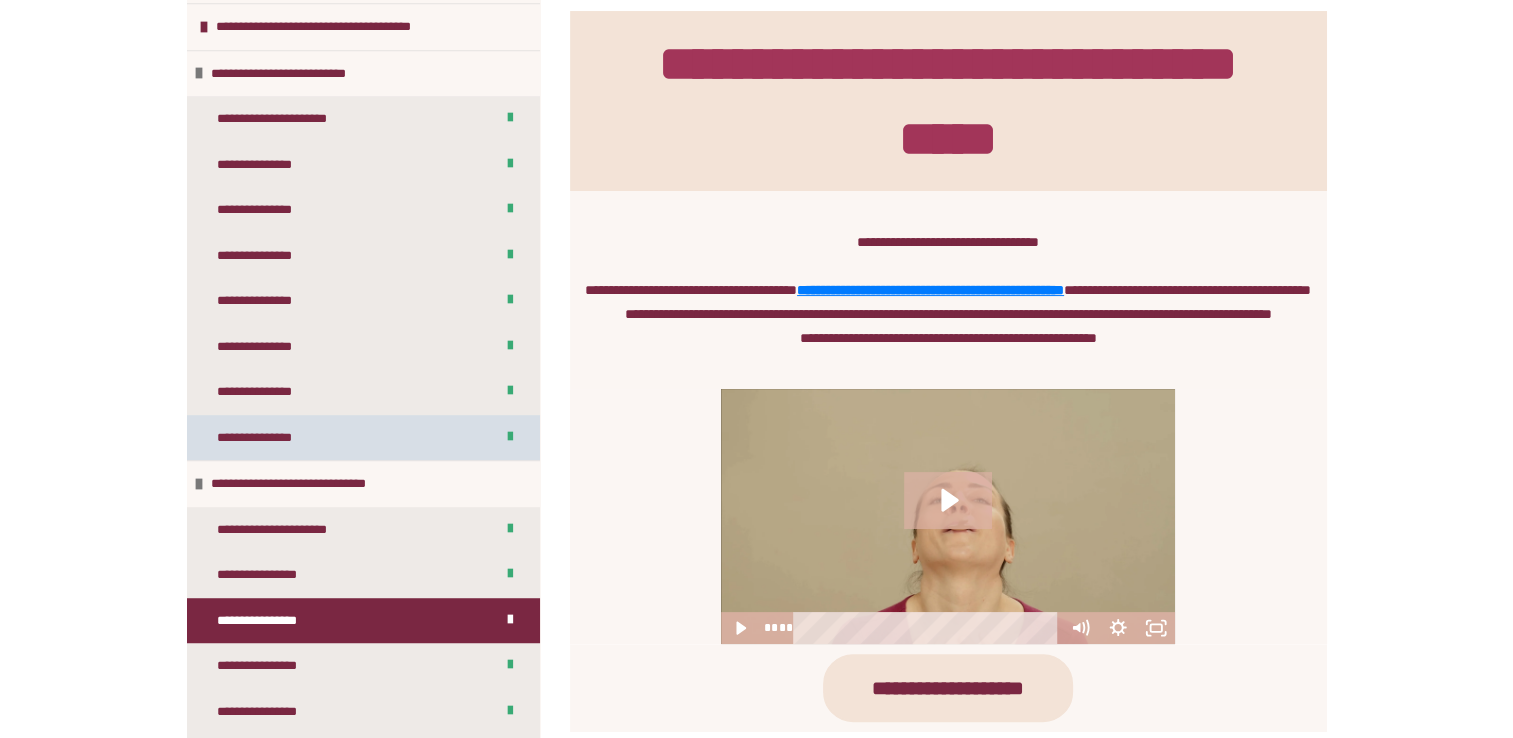 click on "**********" at bounding box center [363, 438] 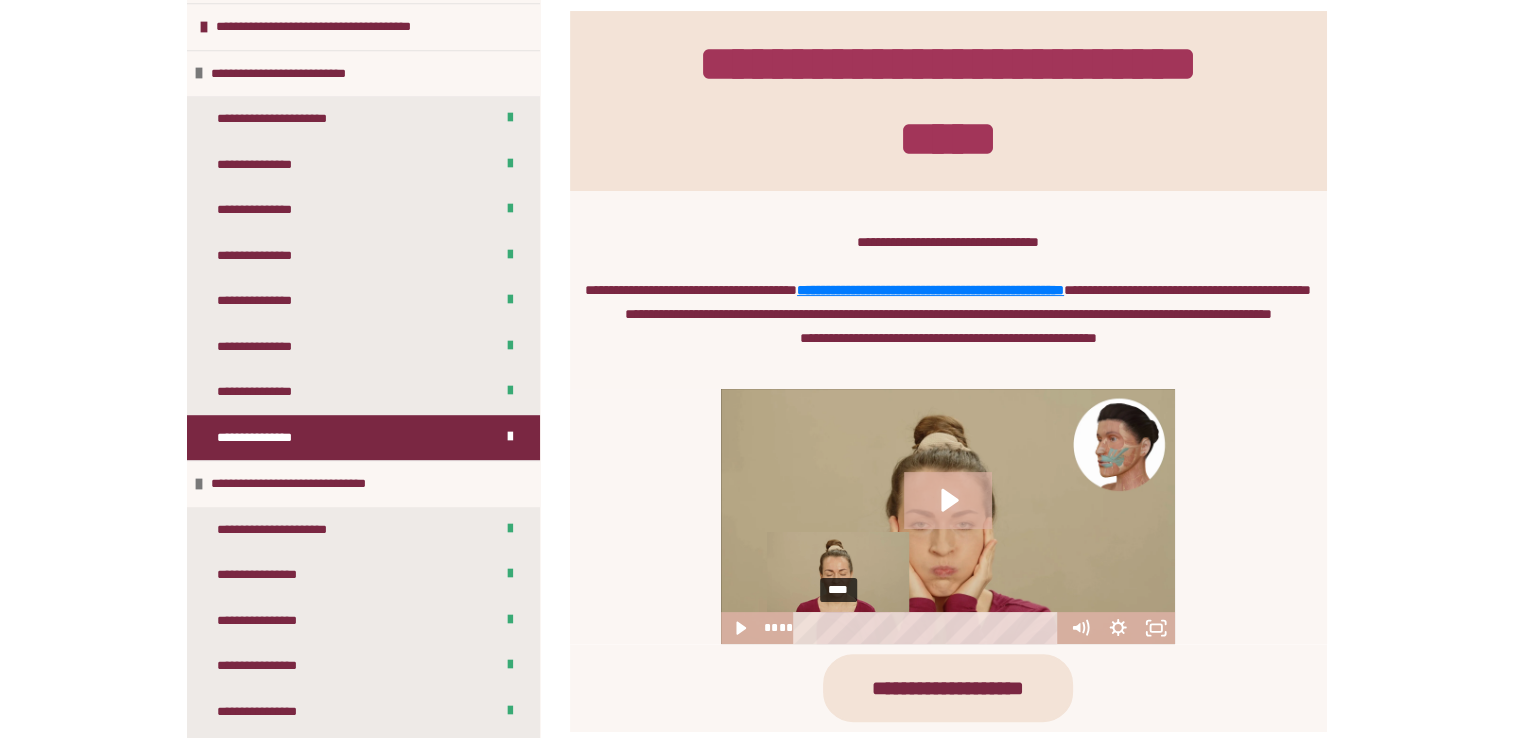 click on "****" at bounding box center [929, 628] 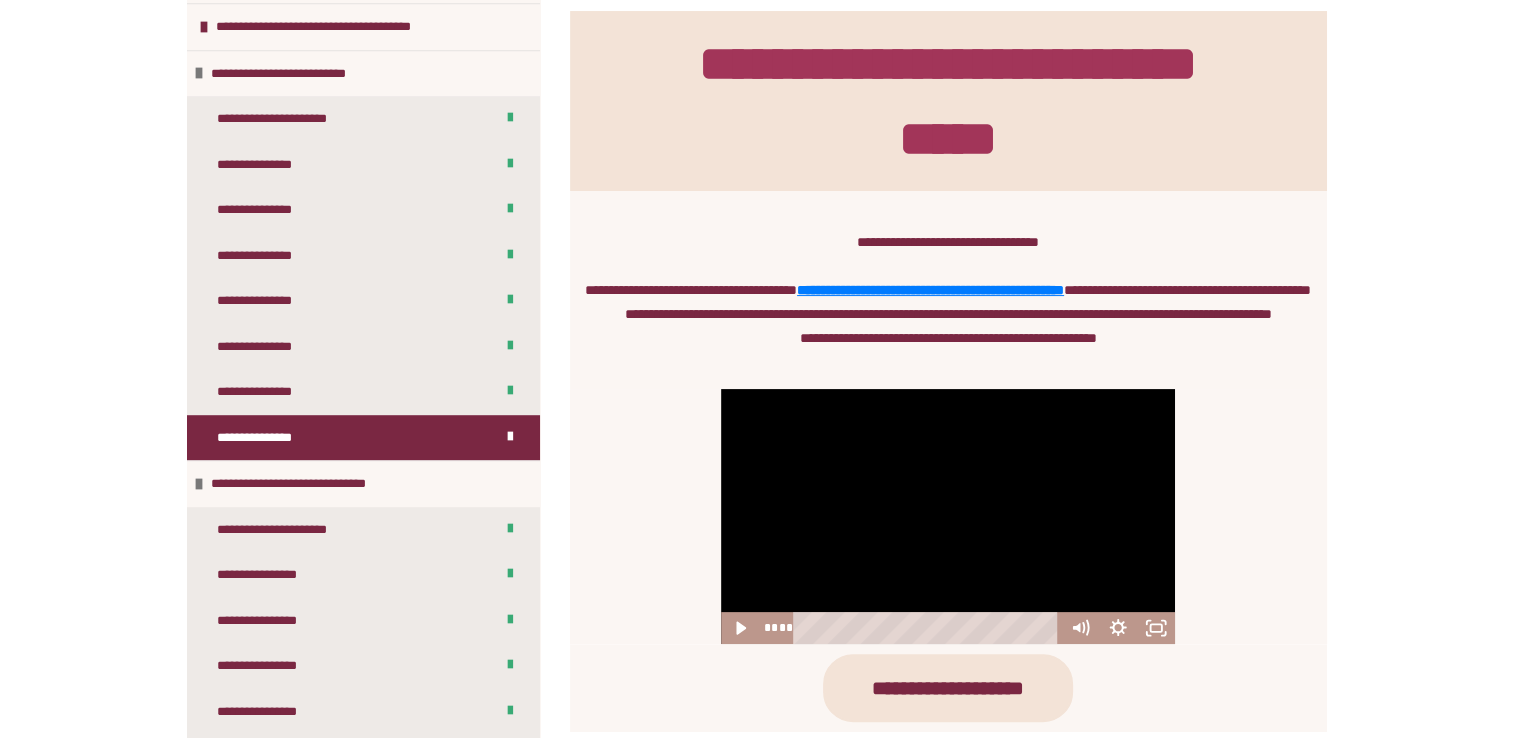 click at bounding box center [948, 516] 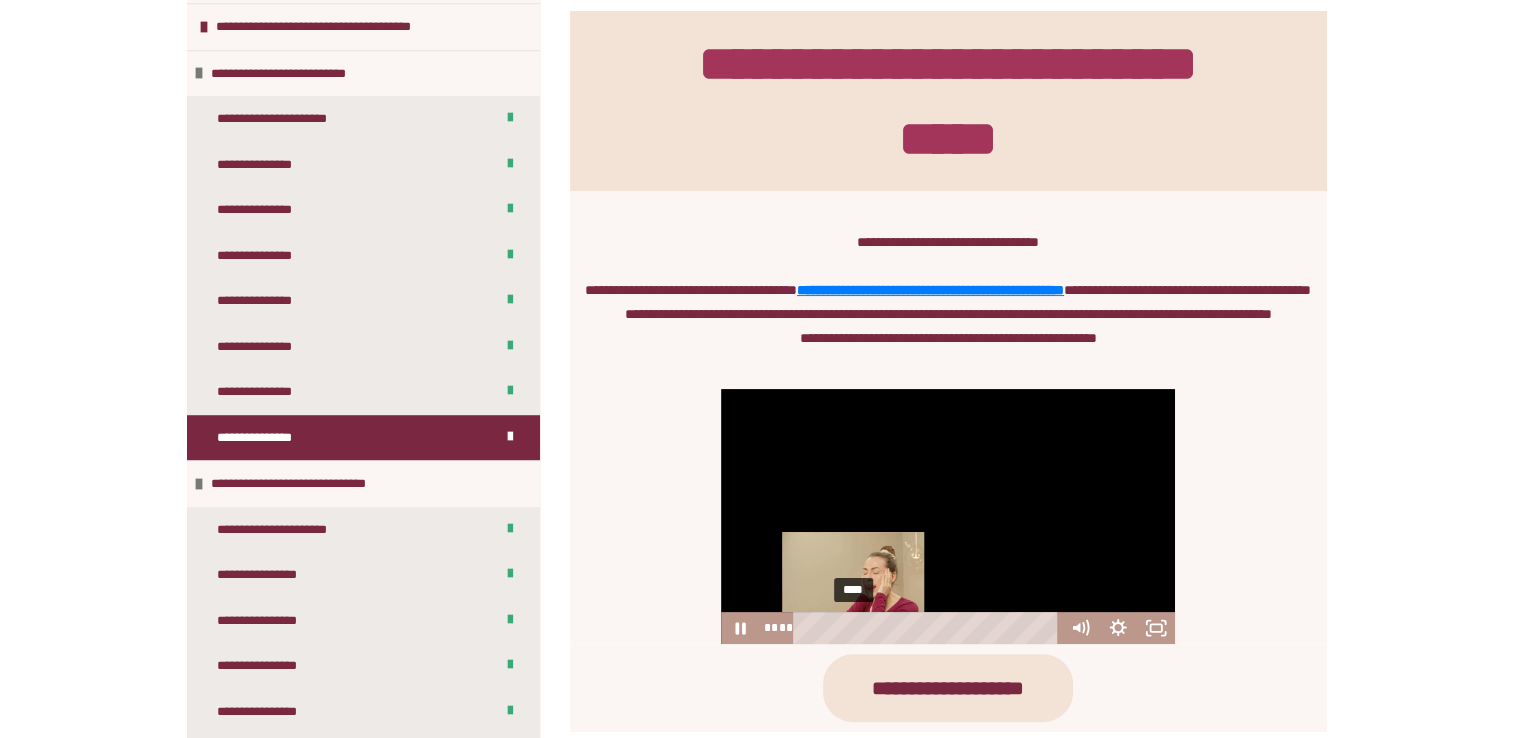click on "****" at bounding box center [929, 628] 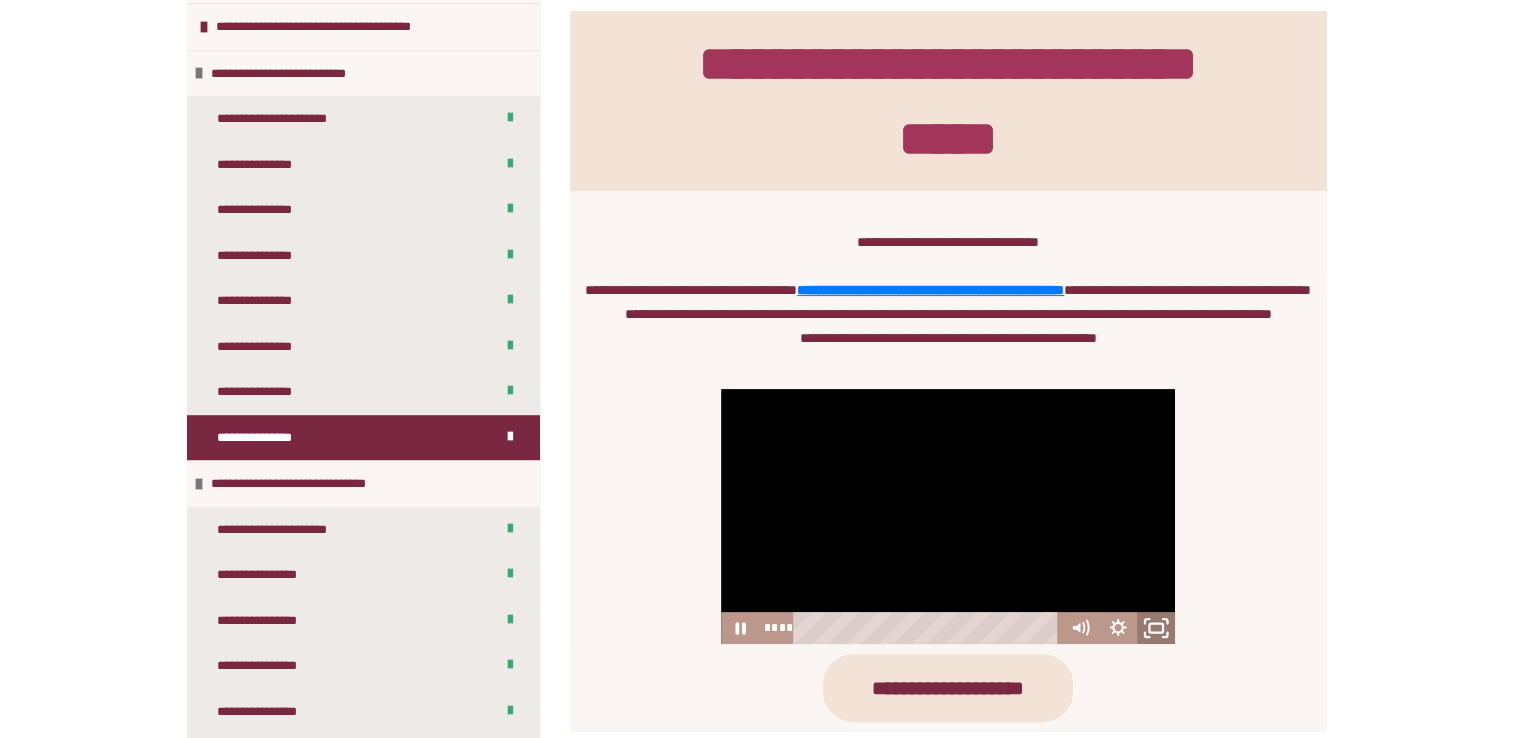 click 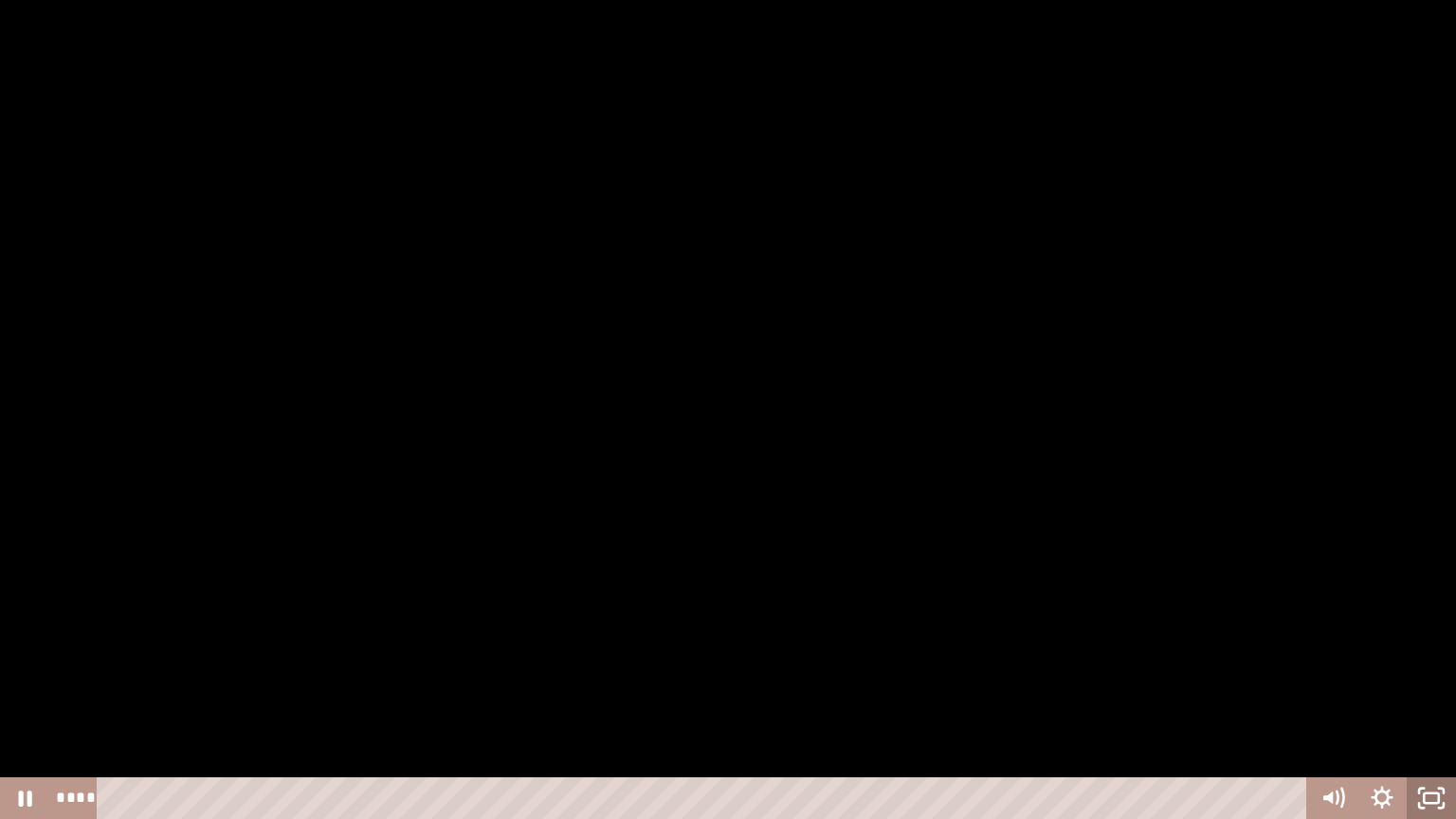 click 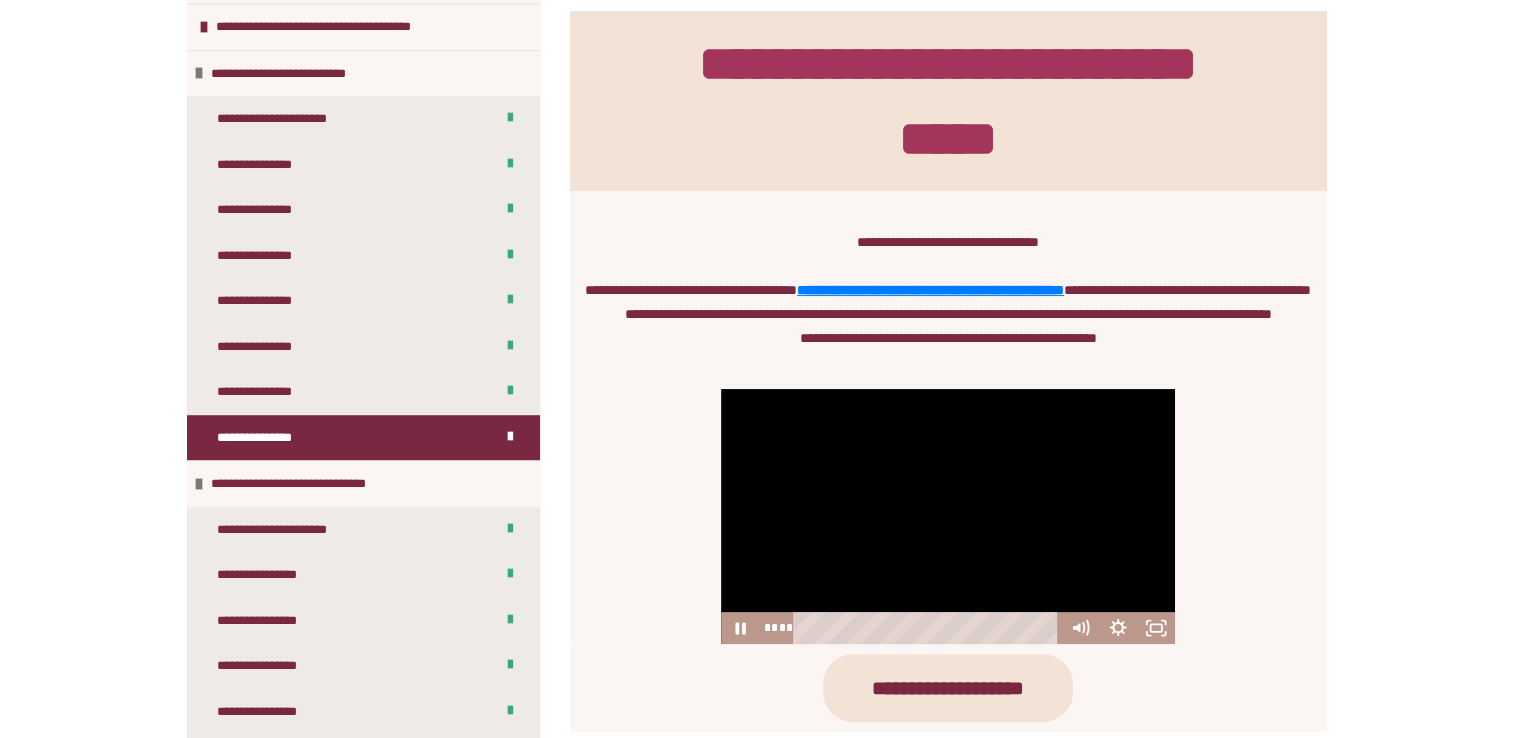 click at bounding box center [948, 516] 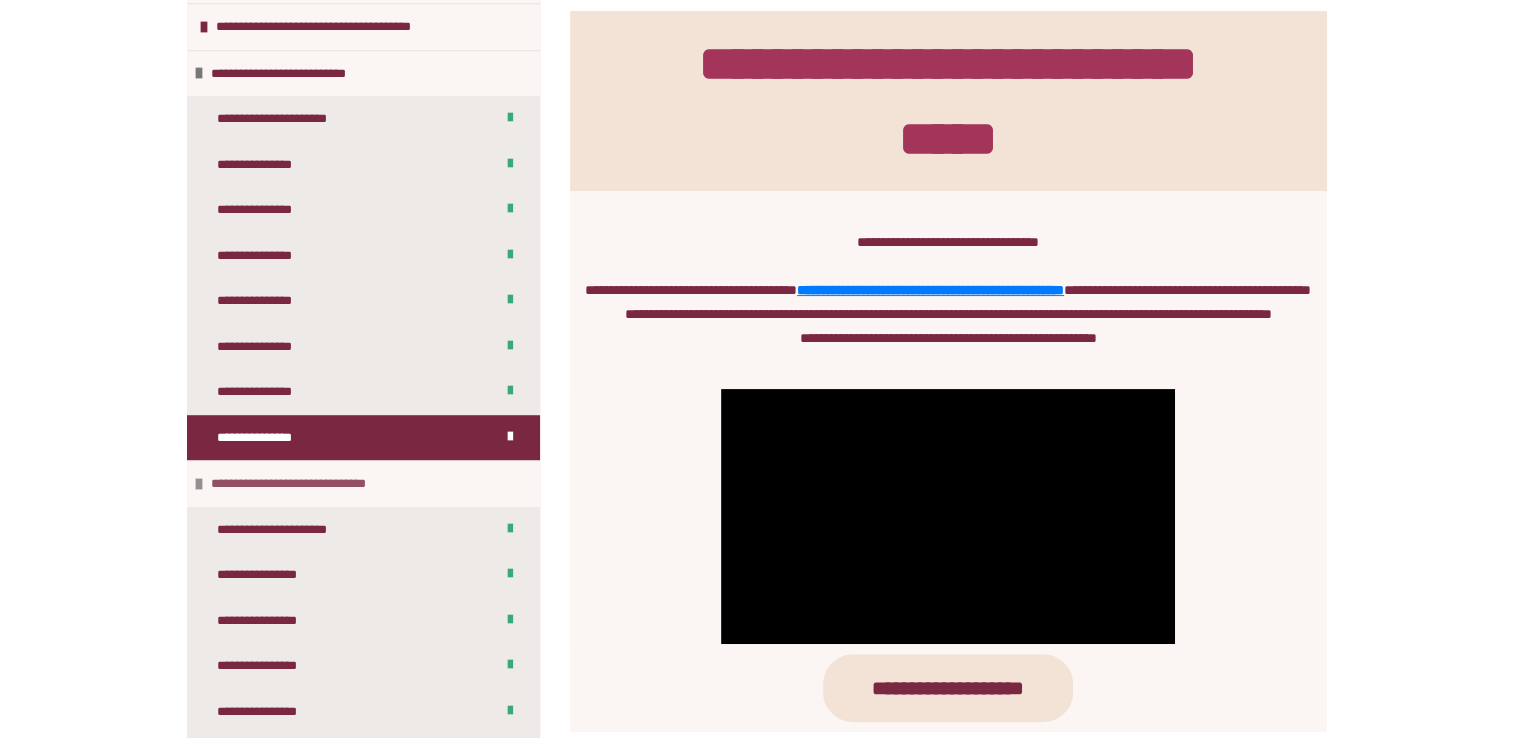 click on "**********" at bounding box center [314, 484] 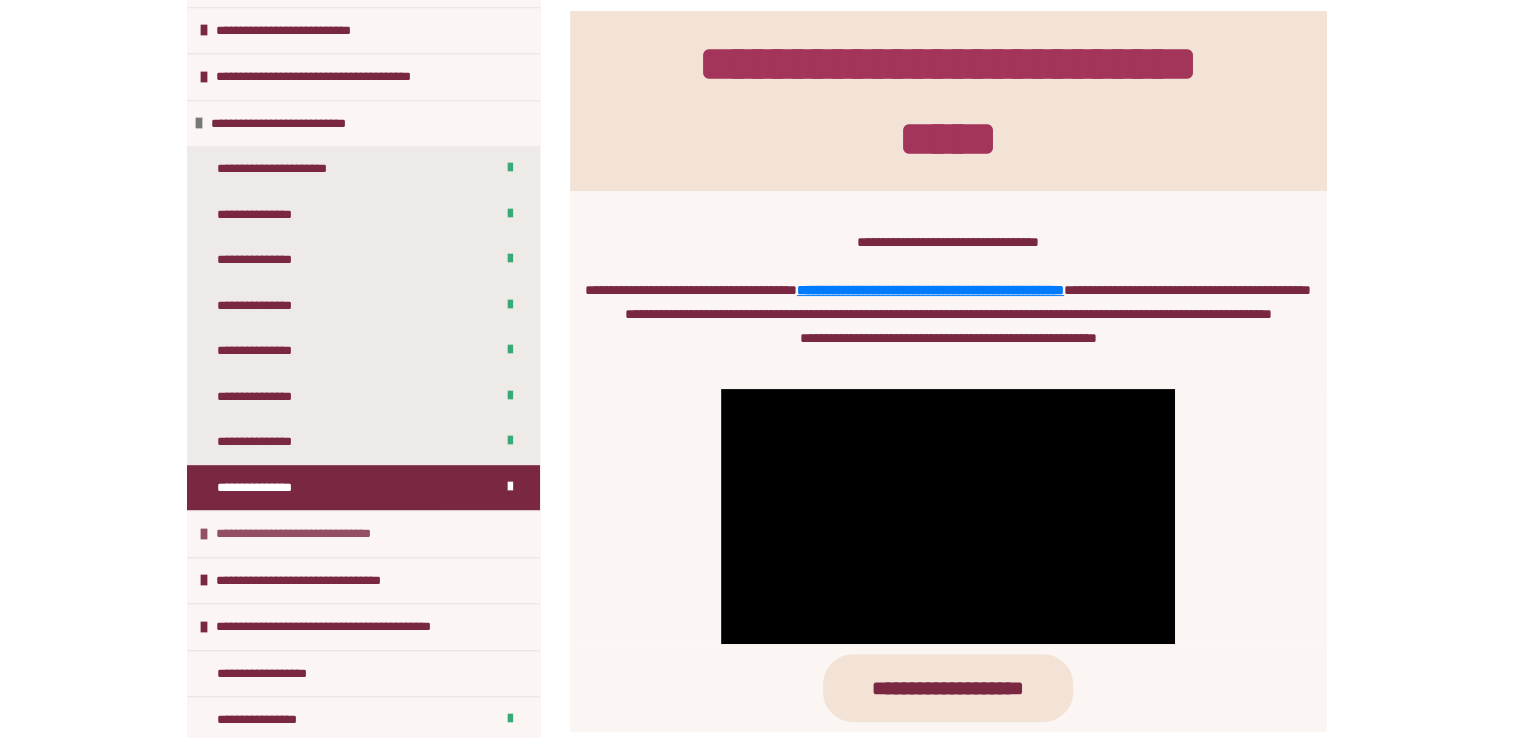 scroll, scrollTop: 1129, scrollLeft: 0, axis: vertical 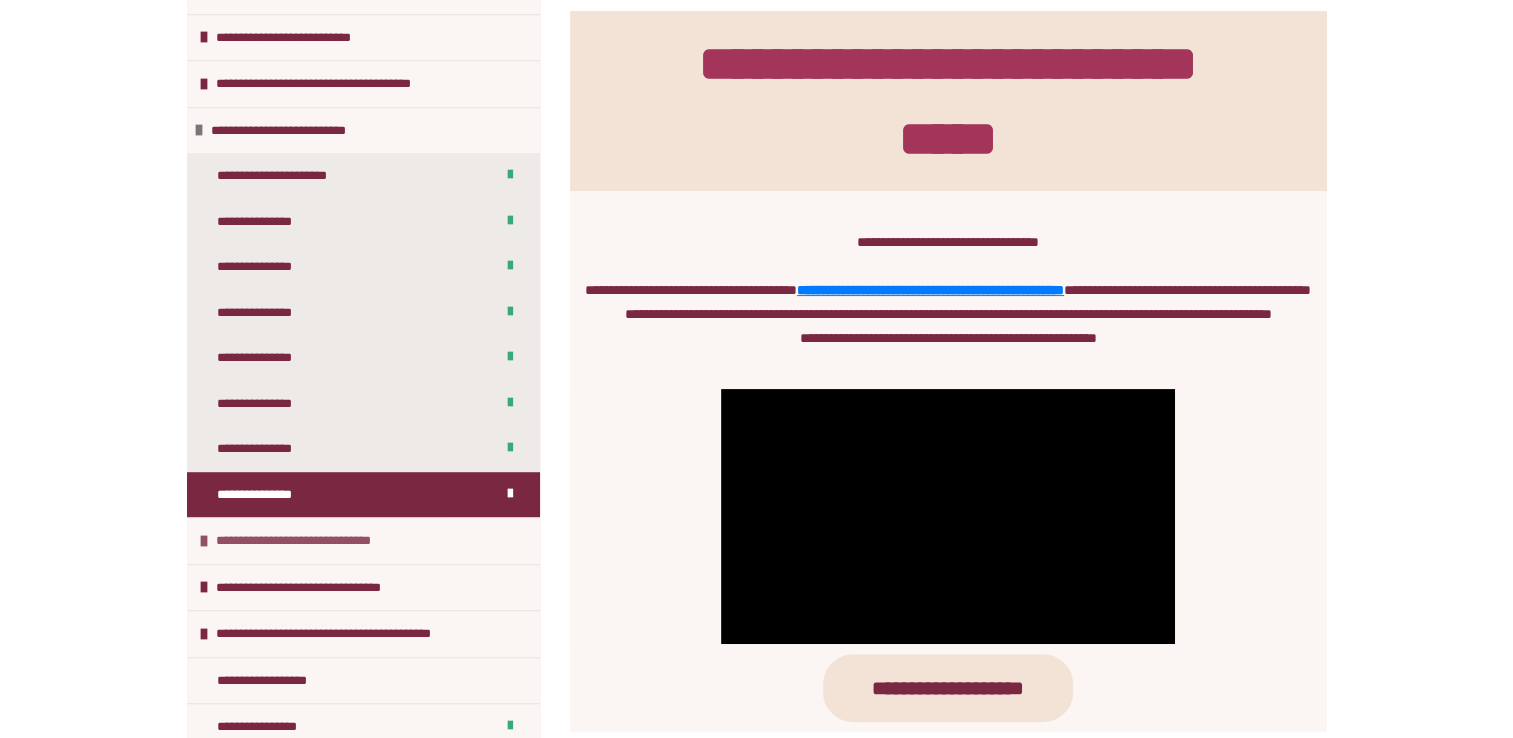 click on "**********" at bounding box center [319, 541] 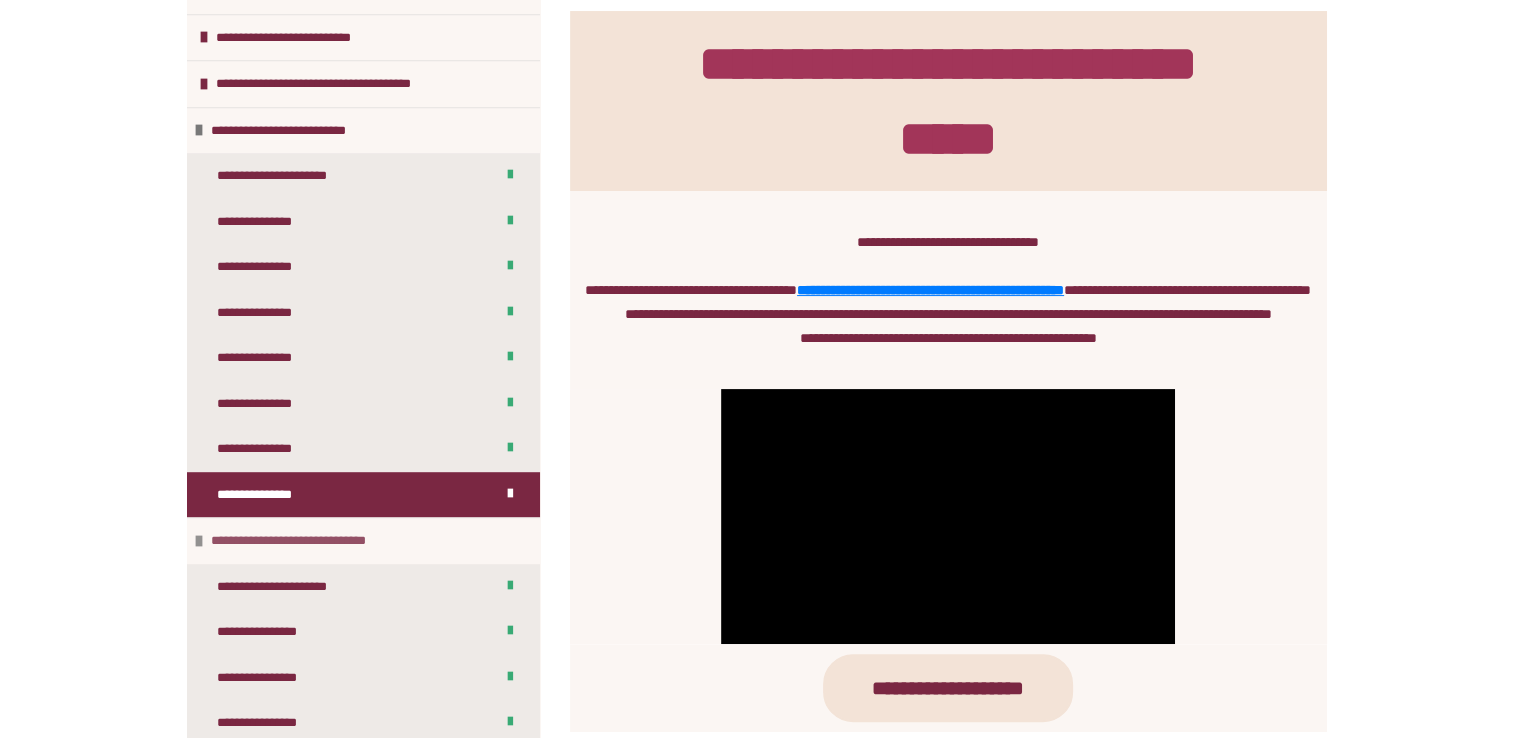 scroll, scrollTop: 1186, scrollLeft: 0, axis: vertical 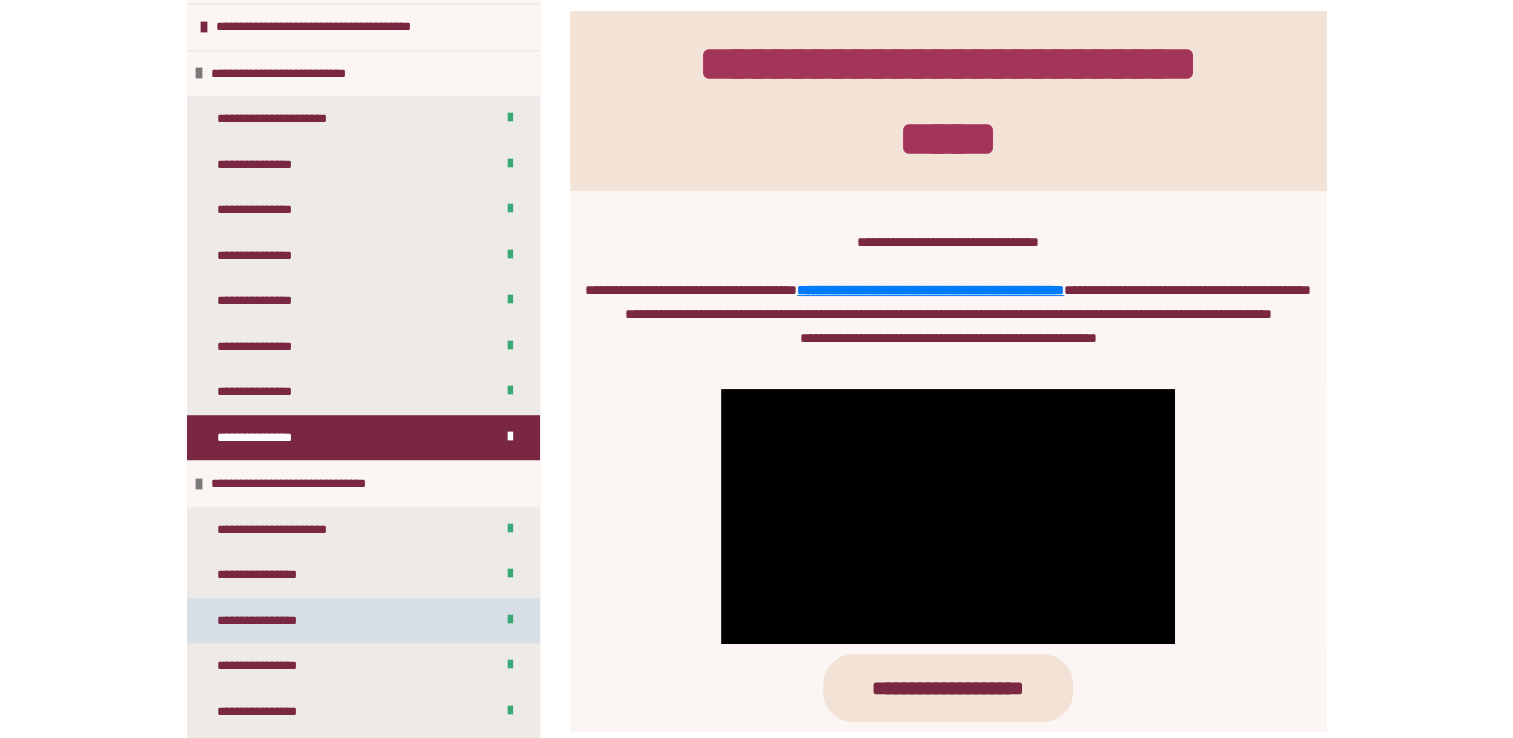 click on "**********" at bounding box center [363, 621] 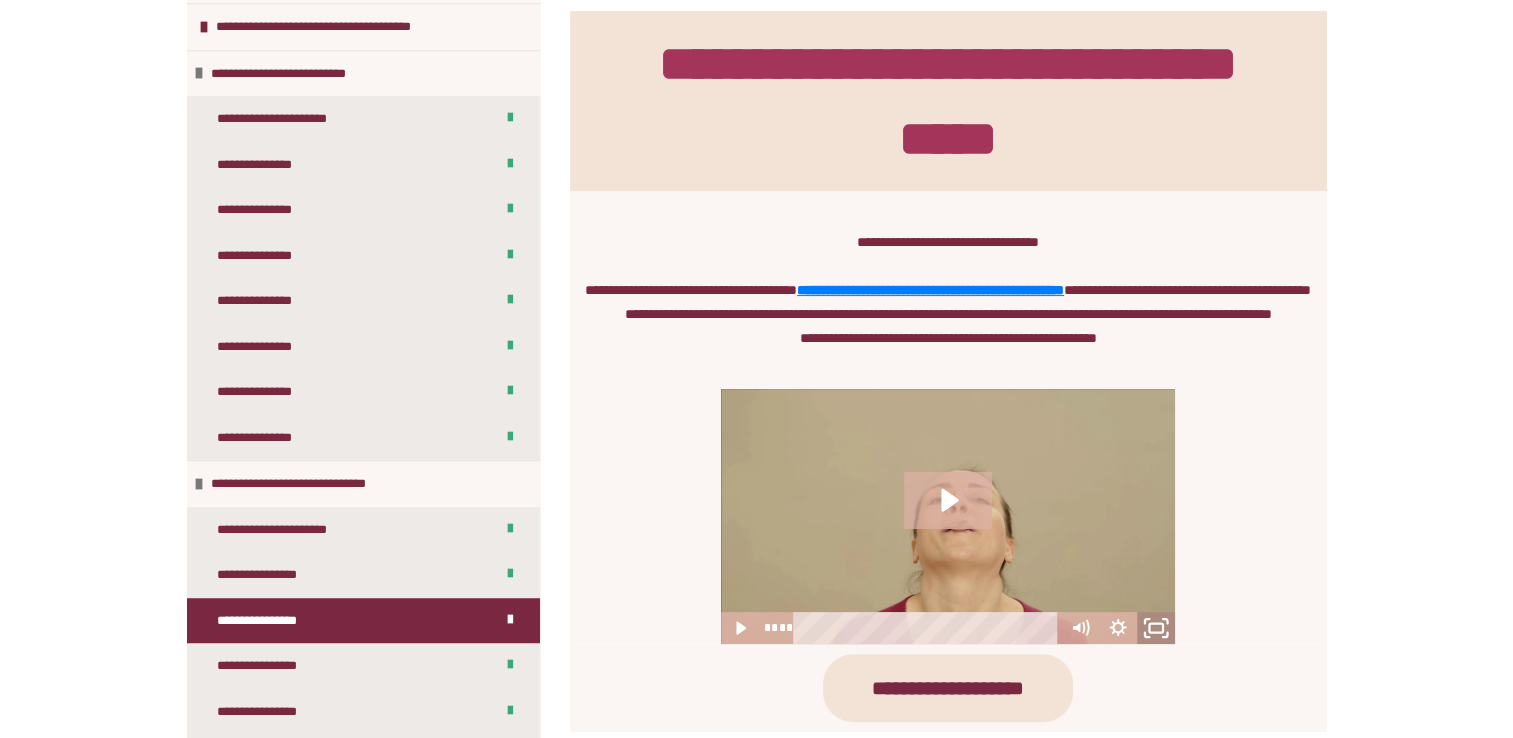 click 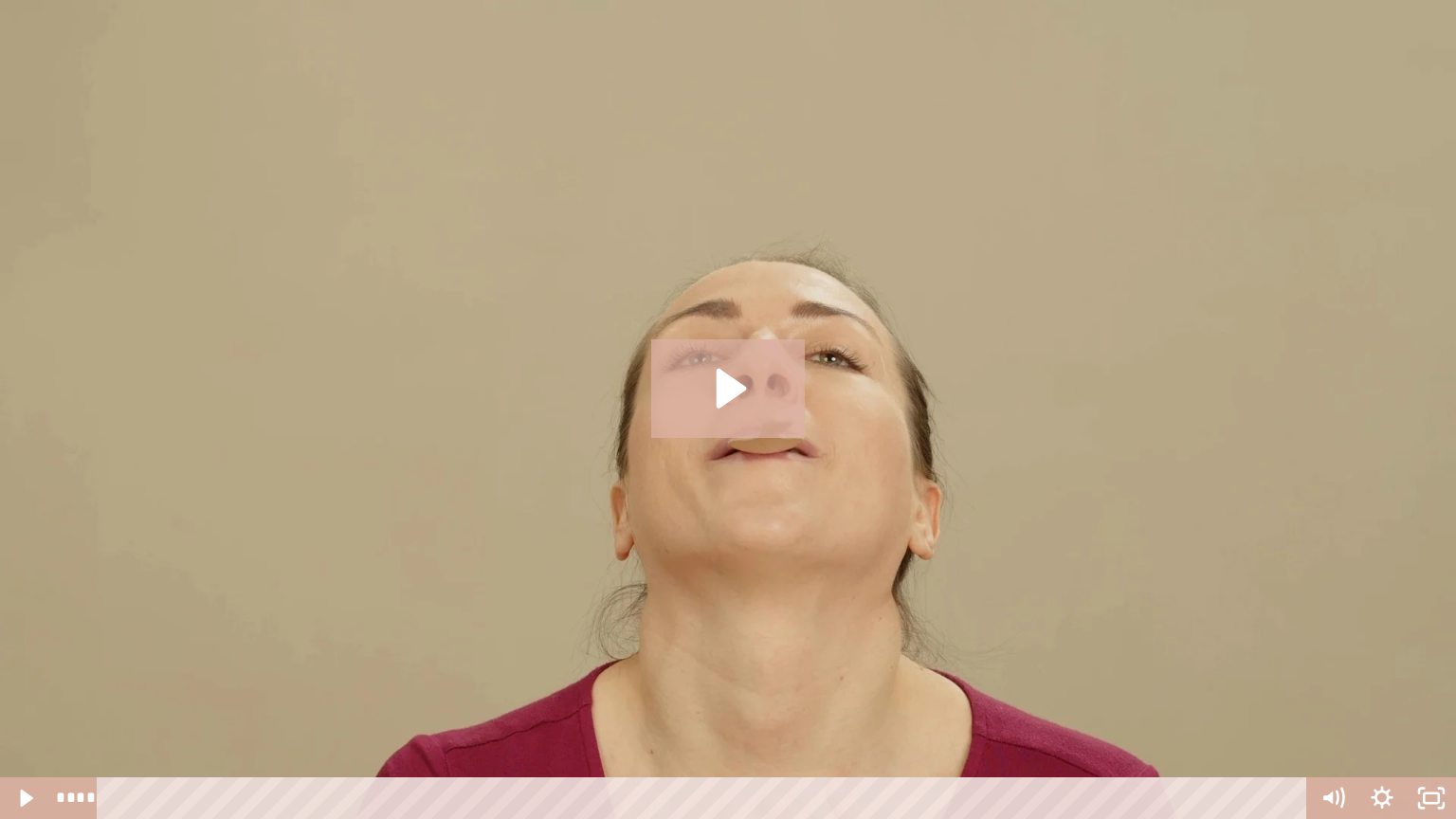 click at bounding box center [728, 410] 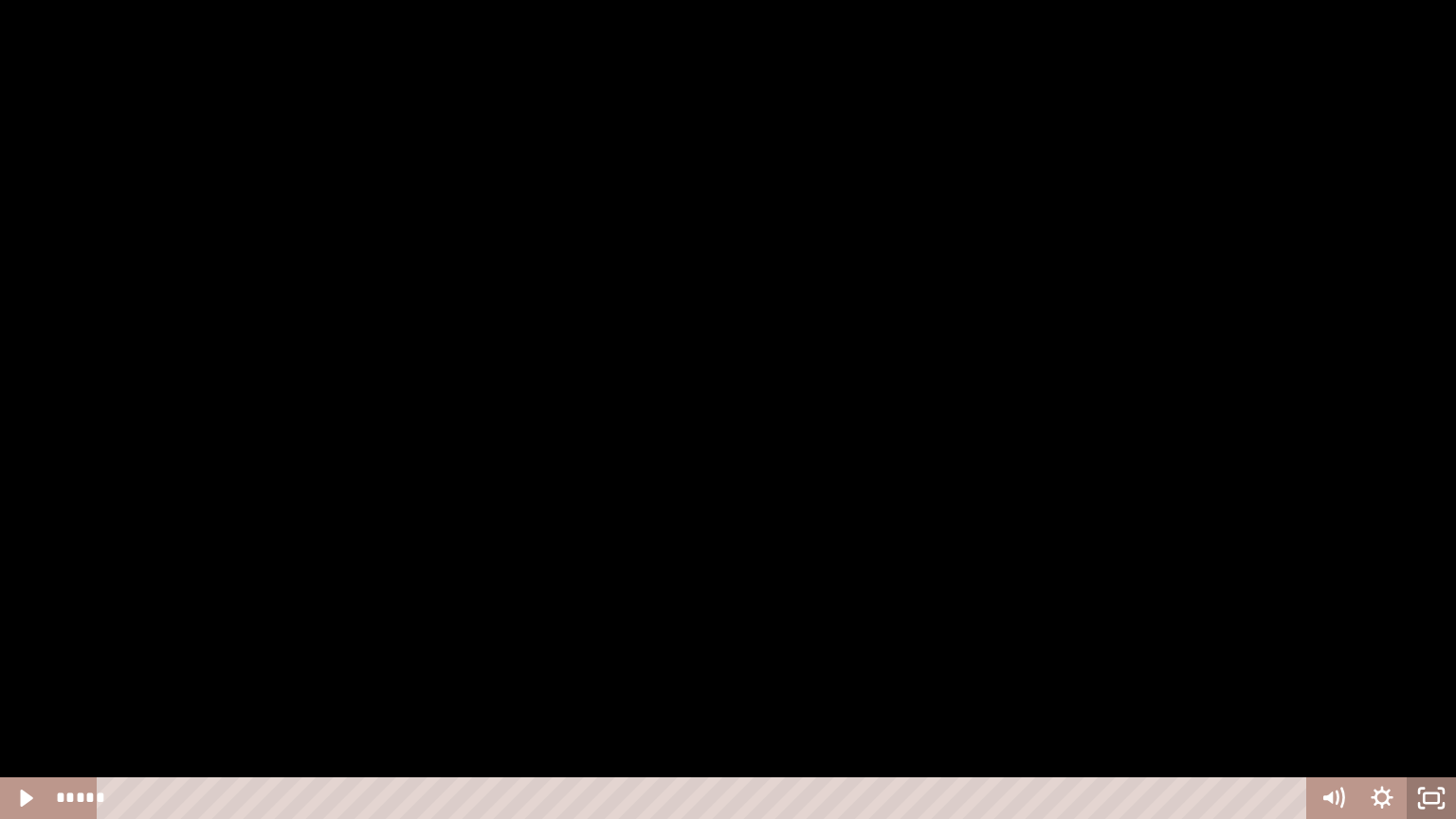 click 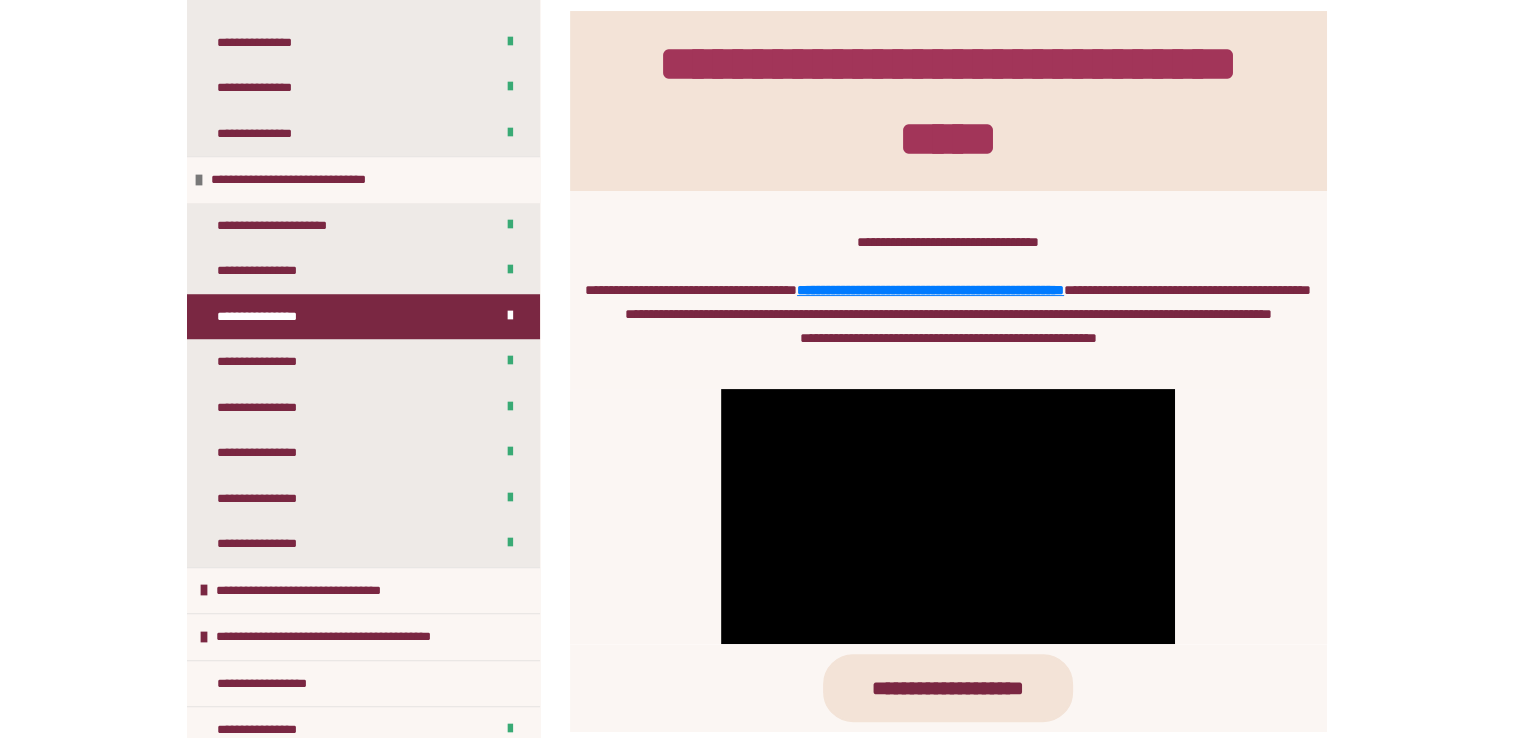 scroll, scrollTop: 1493, scrollLeft: 0, axis: vertical 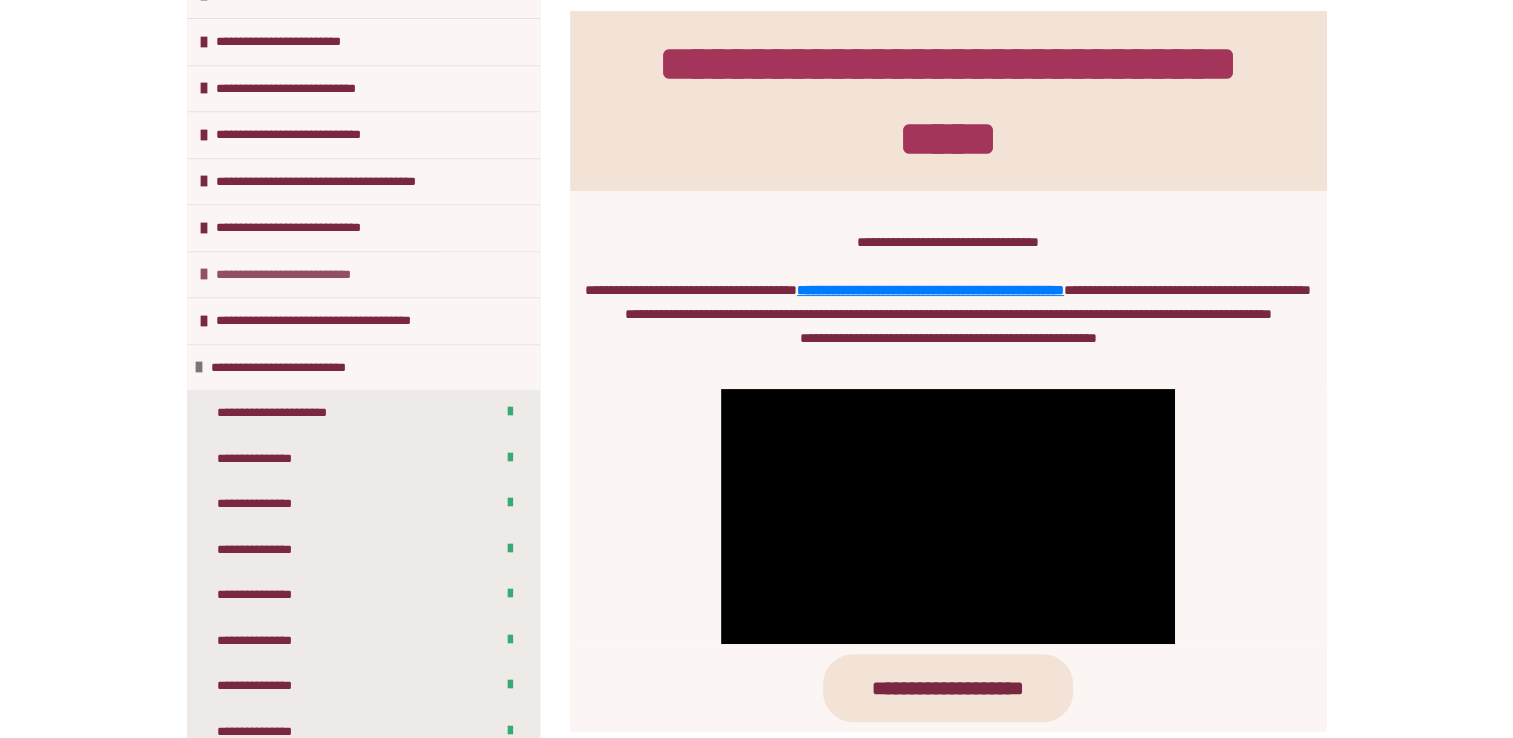 click on "**********" at bounding box center [298, 275] 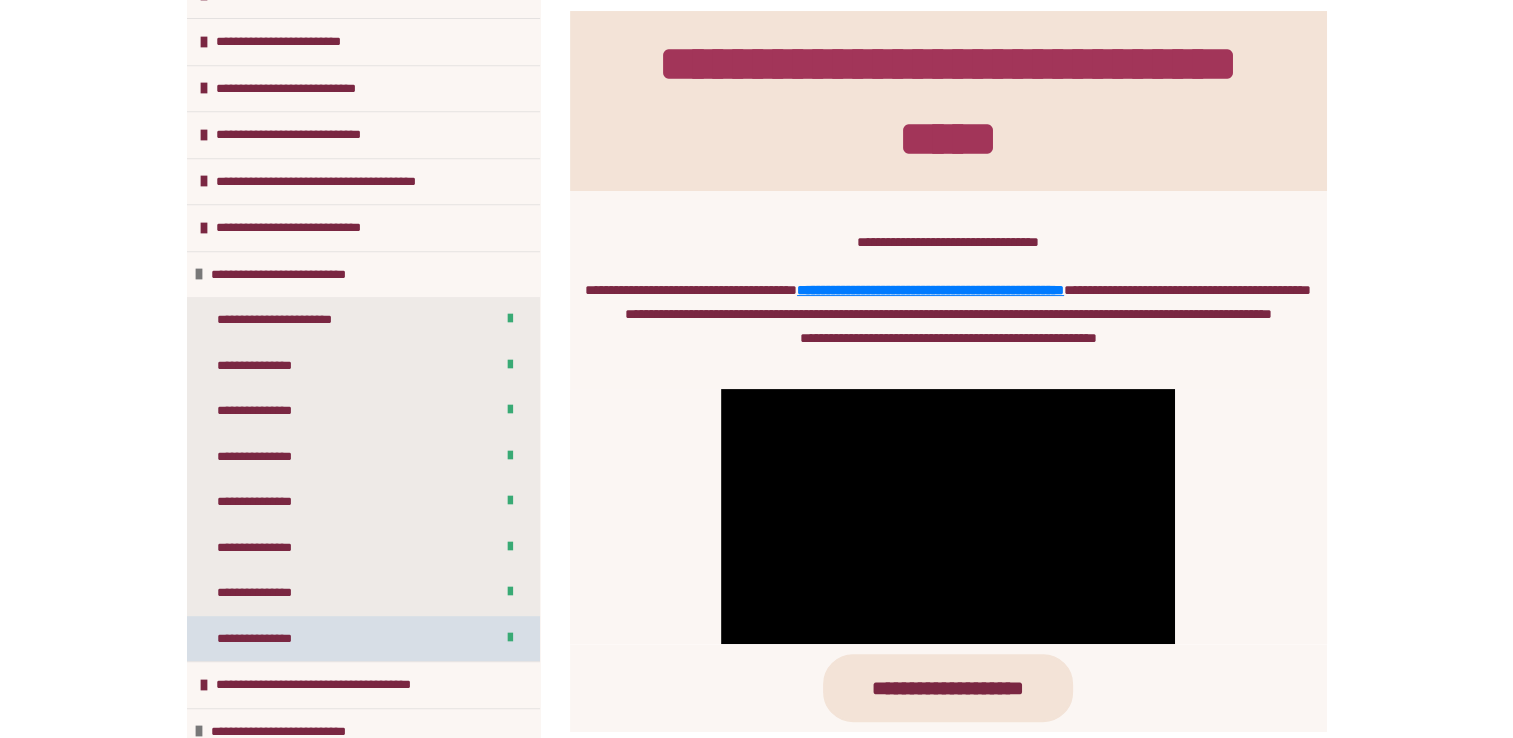 click on "**********" at bounding box center (363, 639) 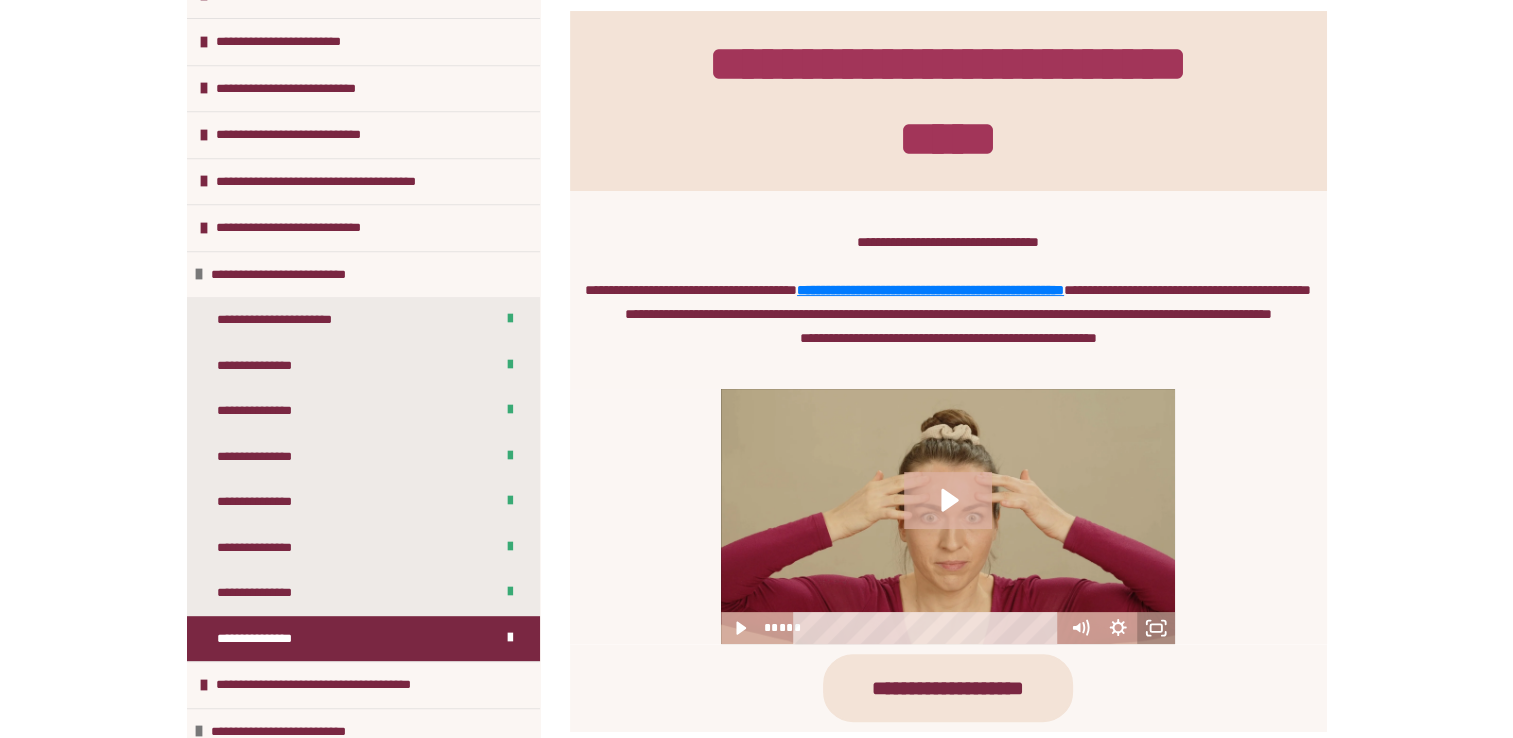 click 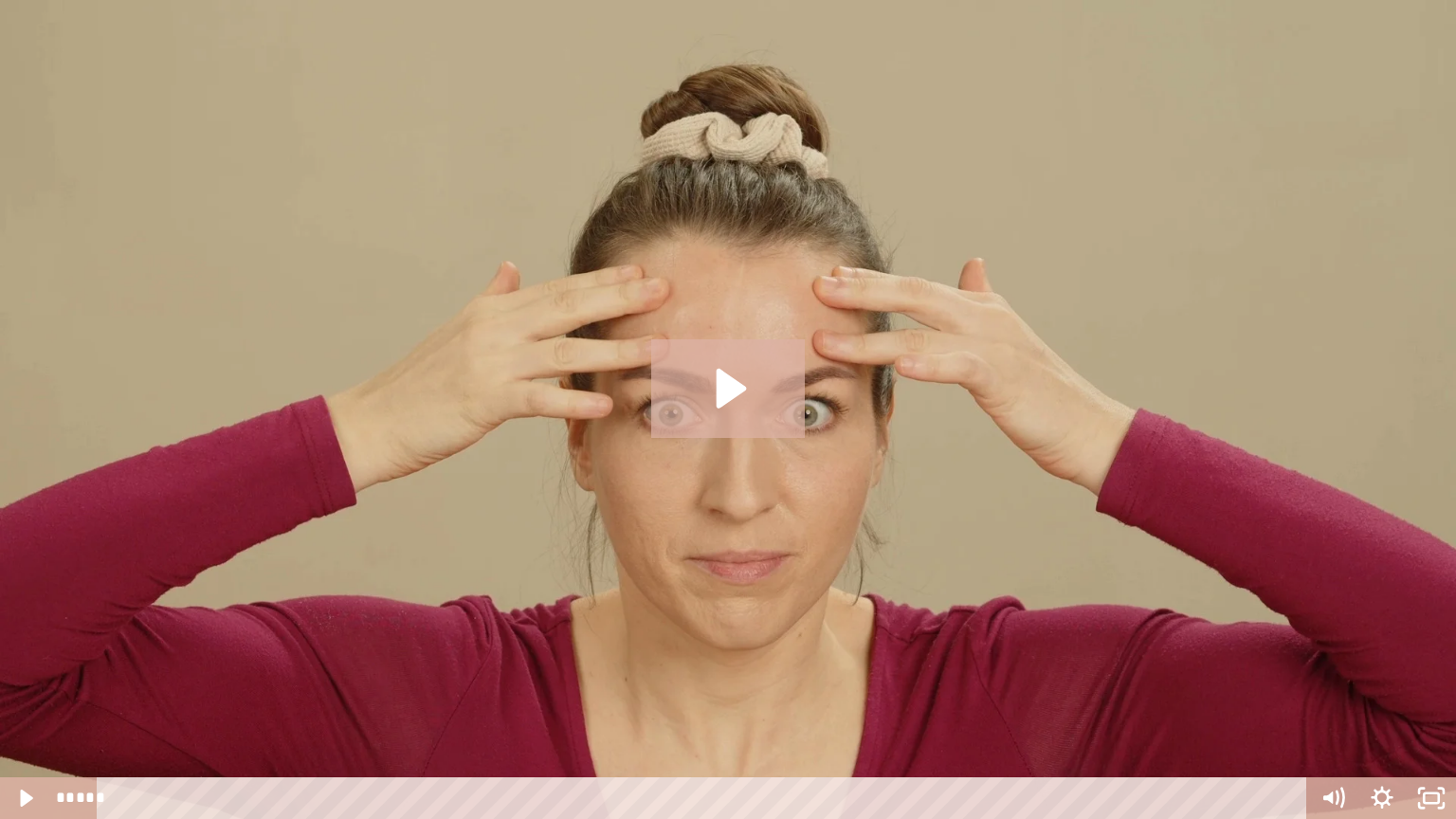 click at bounding box center (728, 410) 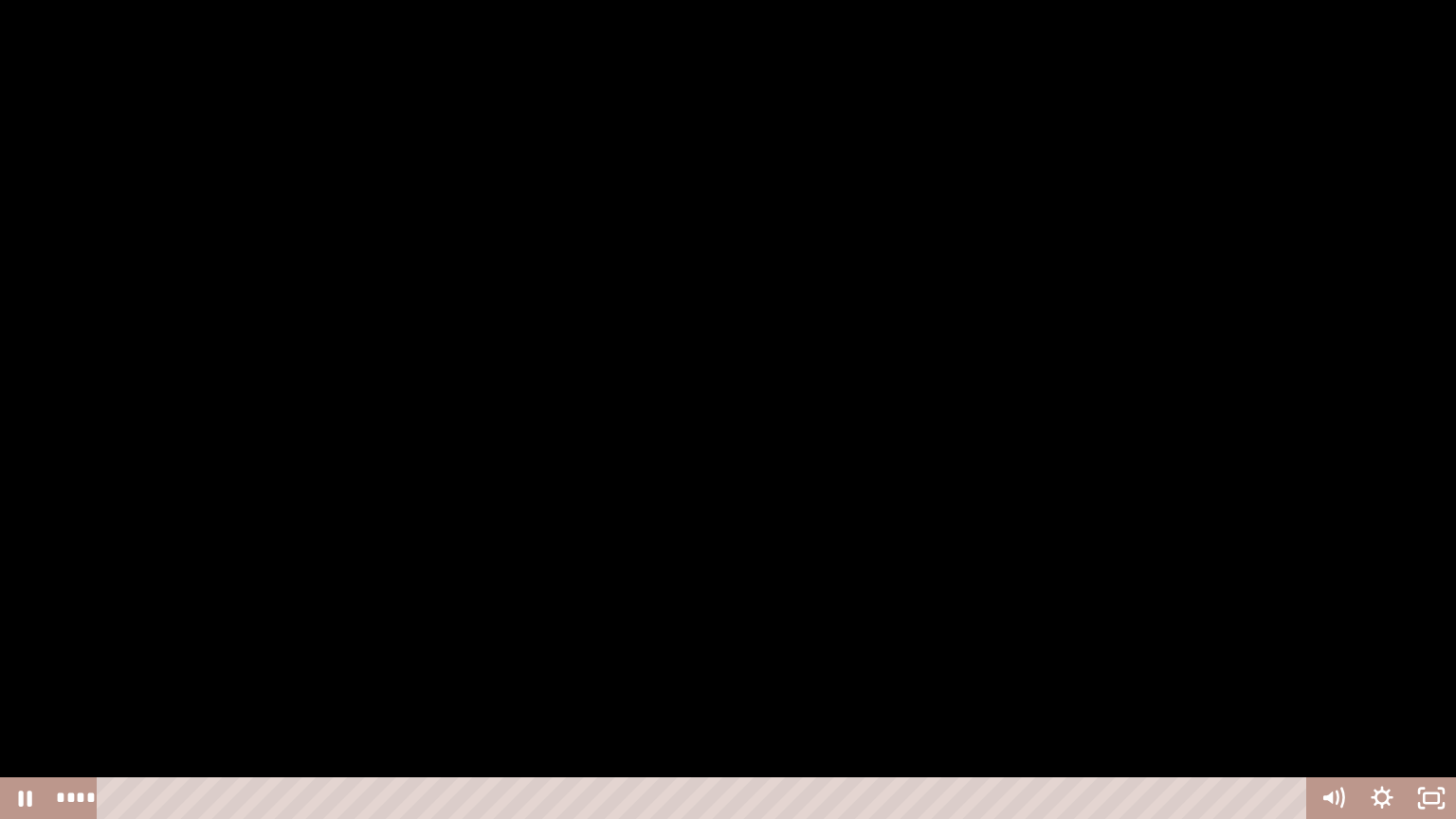 click at bounding box center [728, 410] 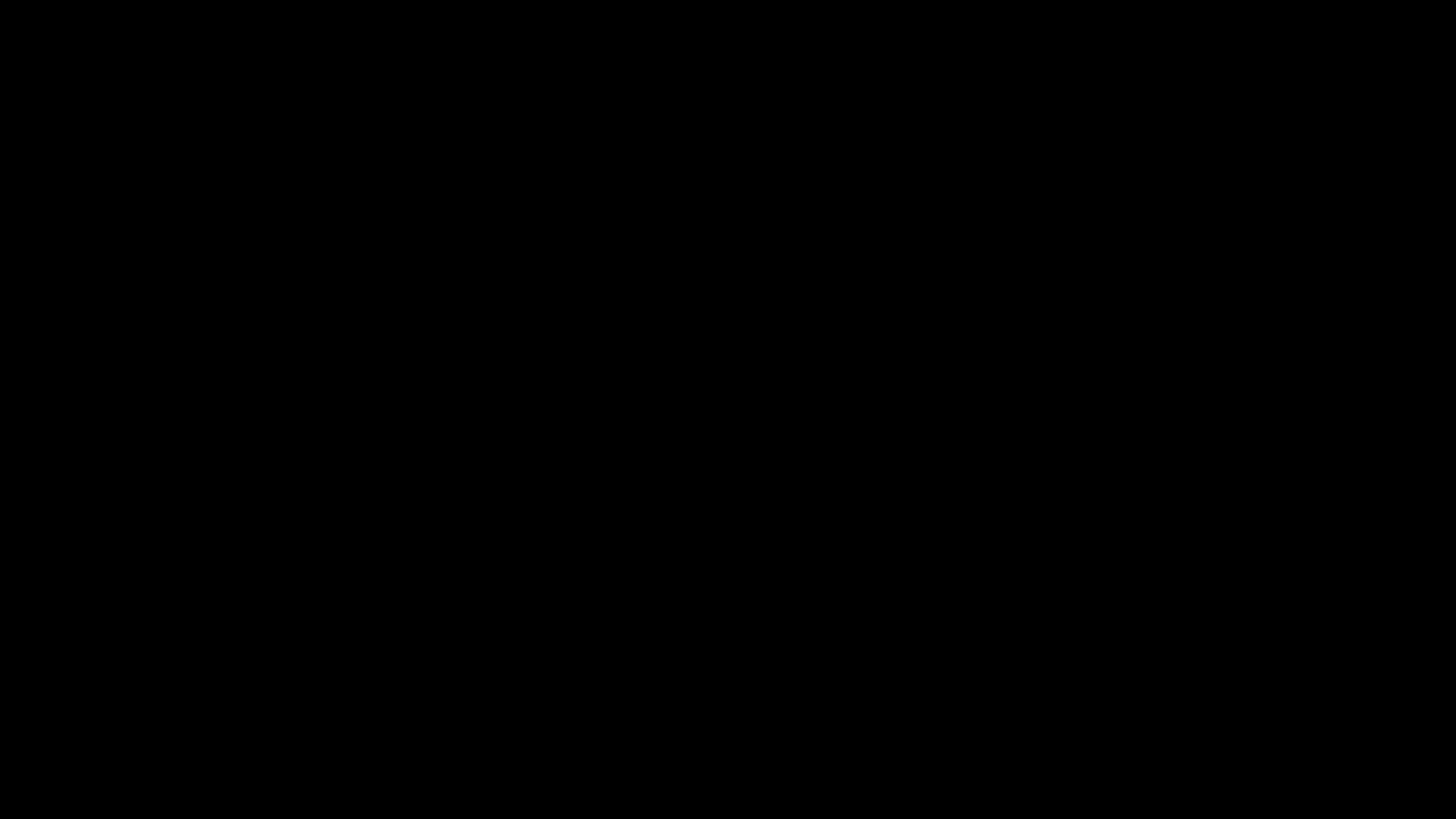 click at bounding box center (728, 410) 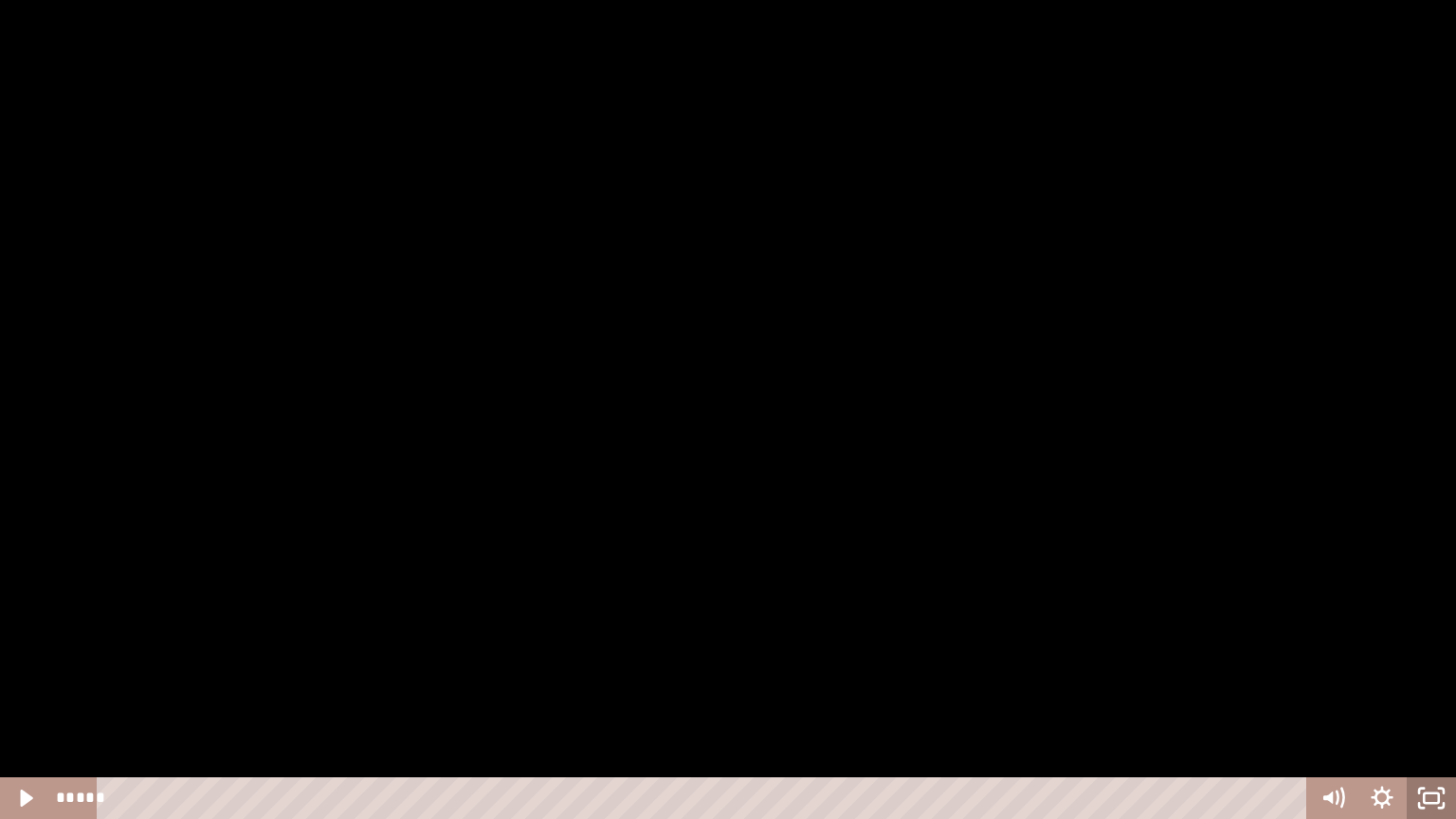 click 